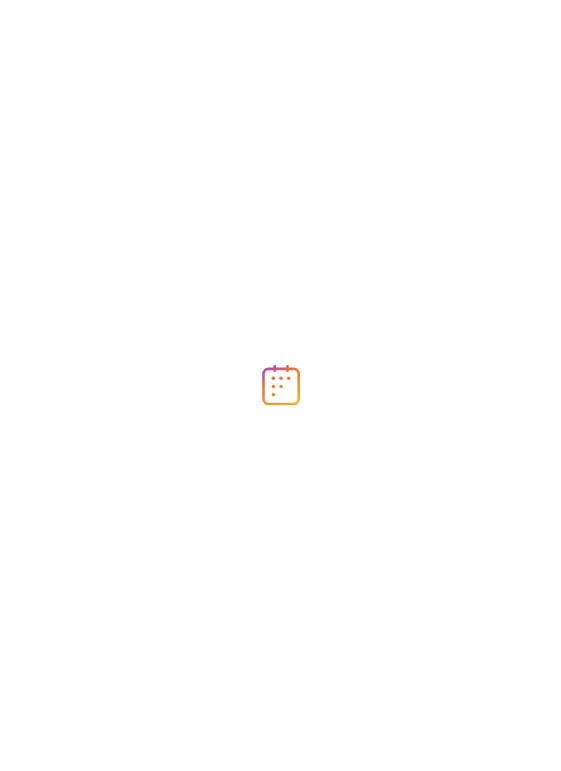 scroll, scrollTop: 0, scrollLeft: 0, axis: both 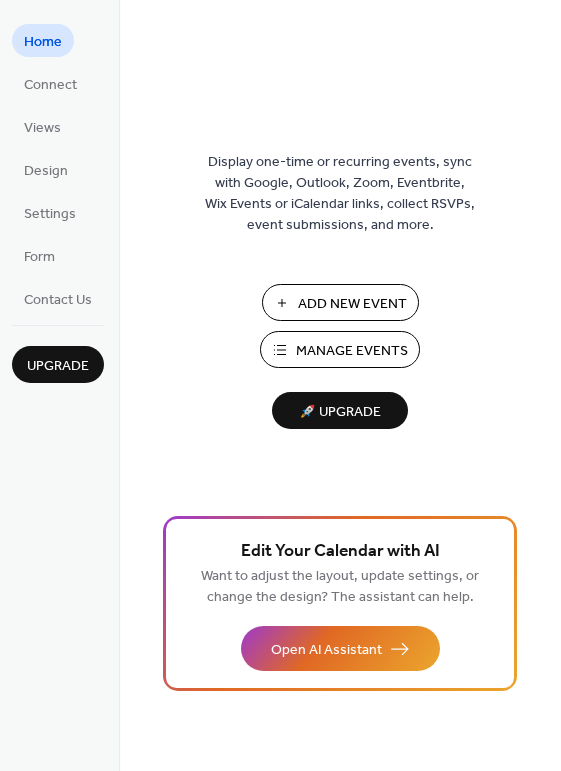 click on "Add New Event" at bounding box center [352, 304] 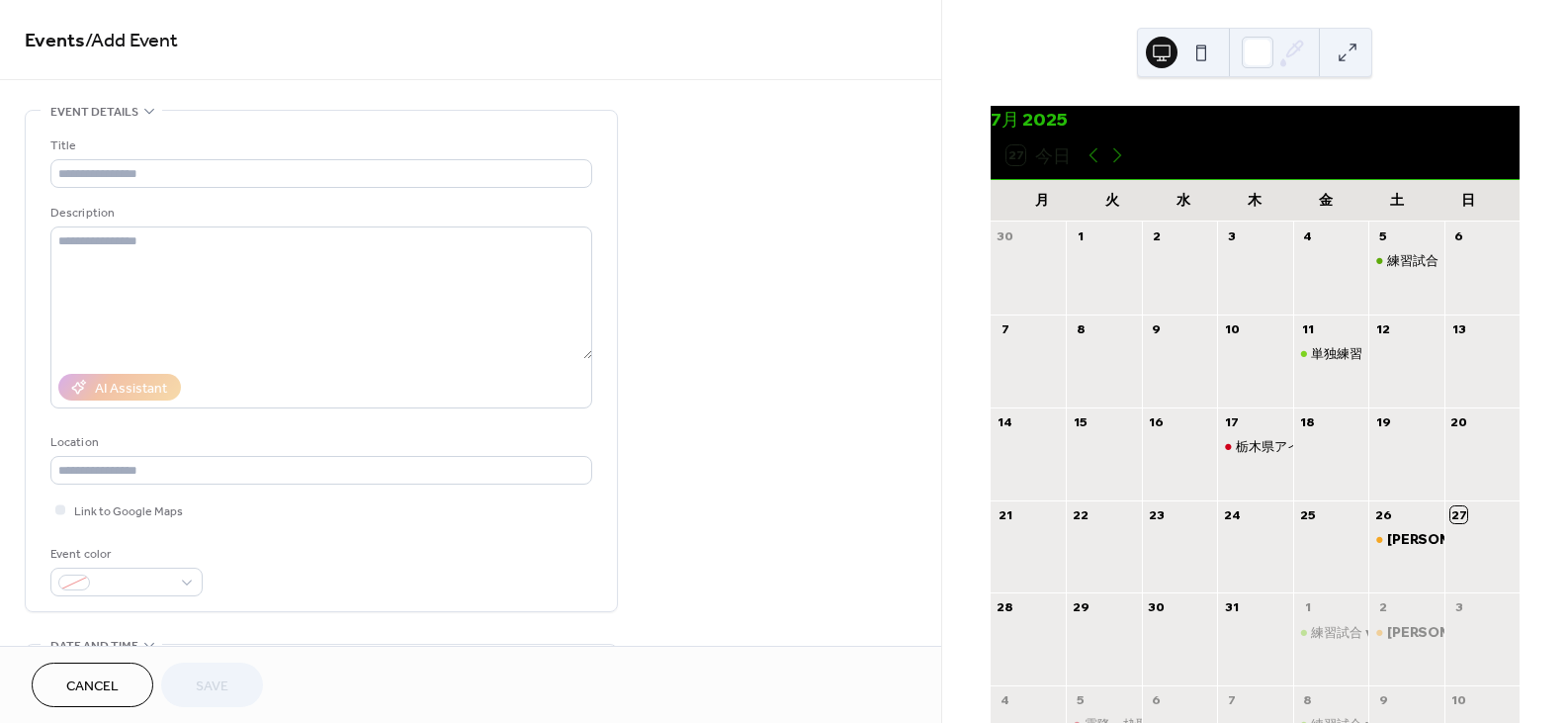 scroll, scrollTop: 0, scrollLeft: 0, axis: both 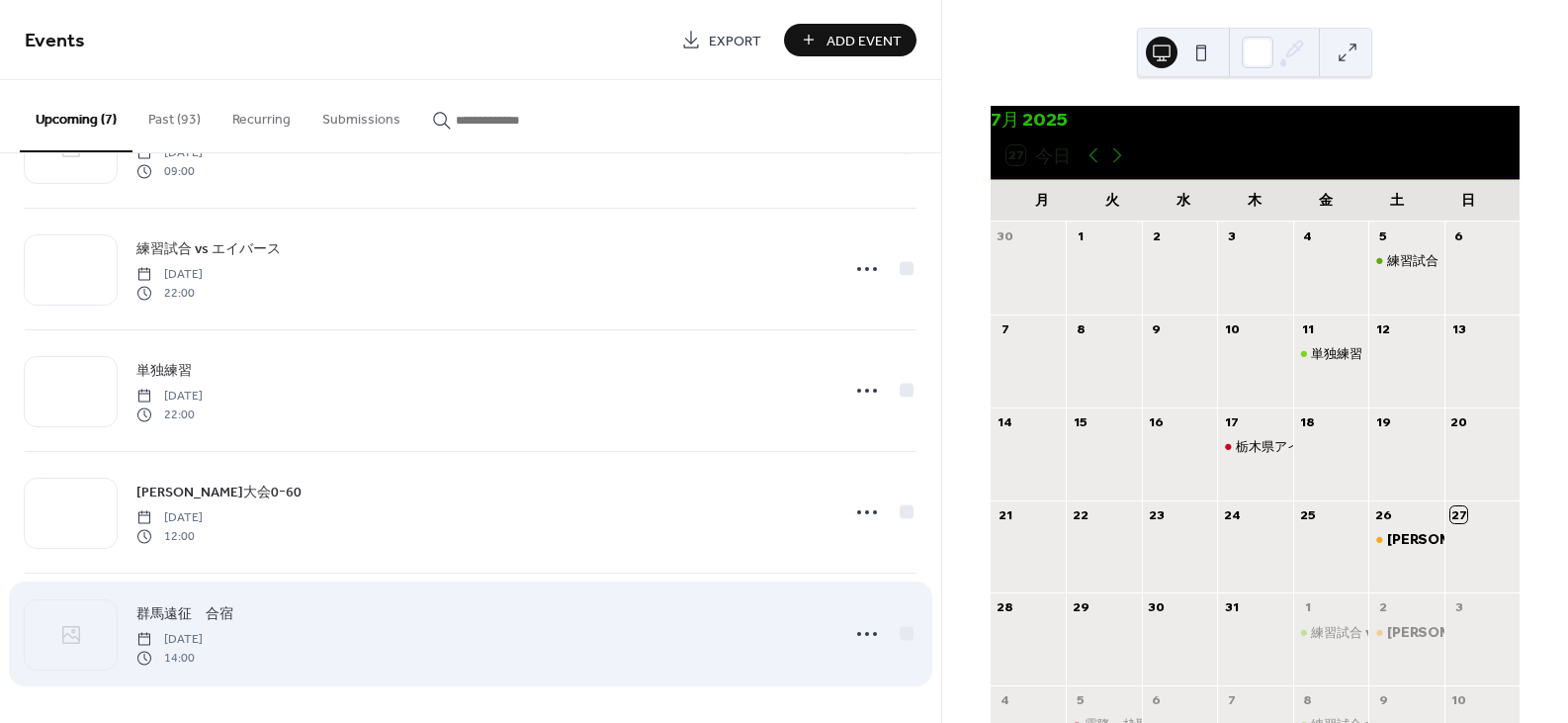 click on "群馬遠征　合宿 [DATE] 14:00" at bounding box center [481, 634] 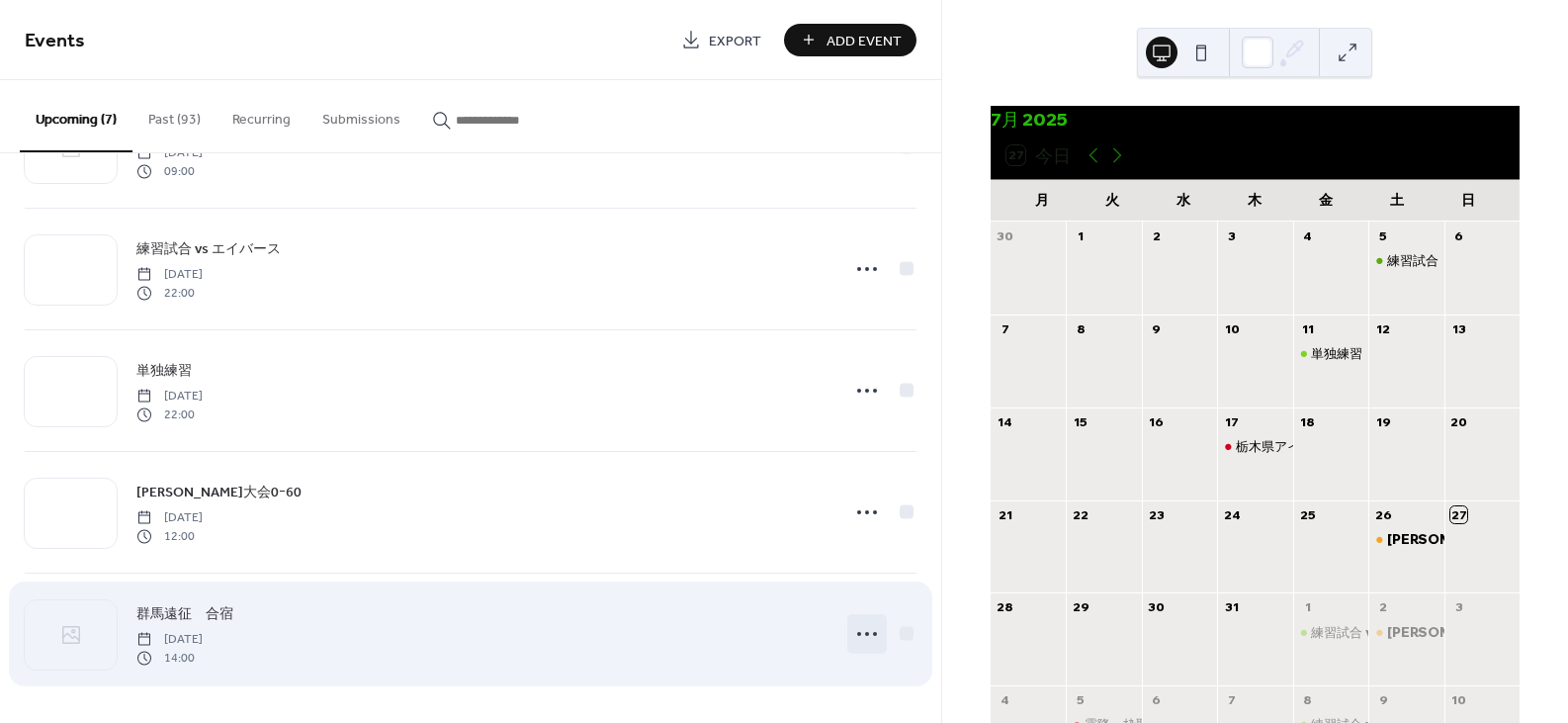click 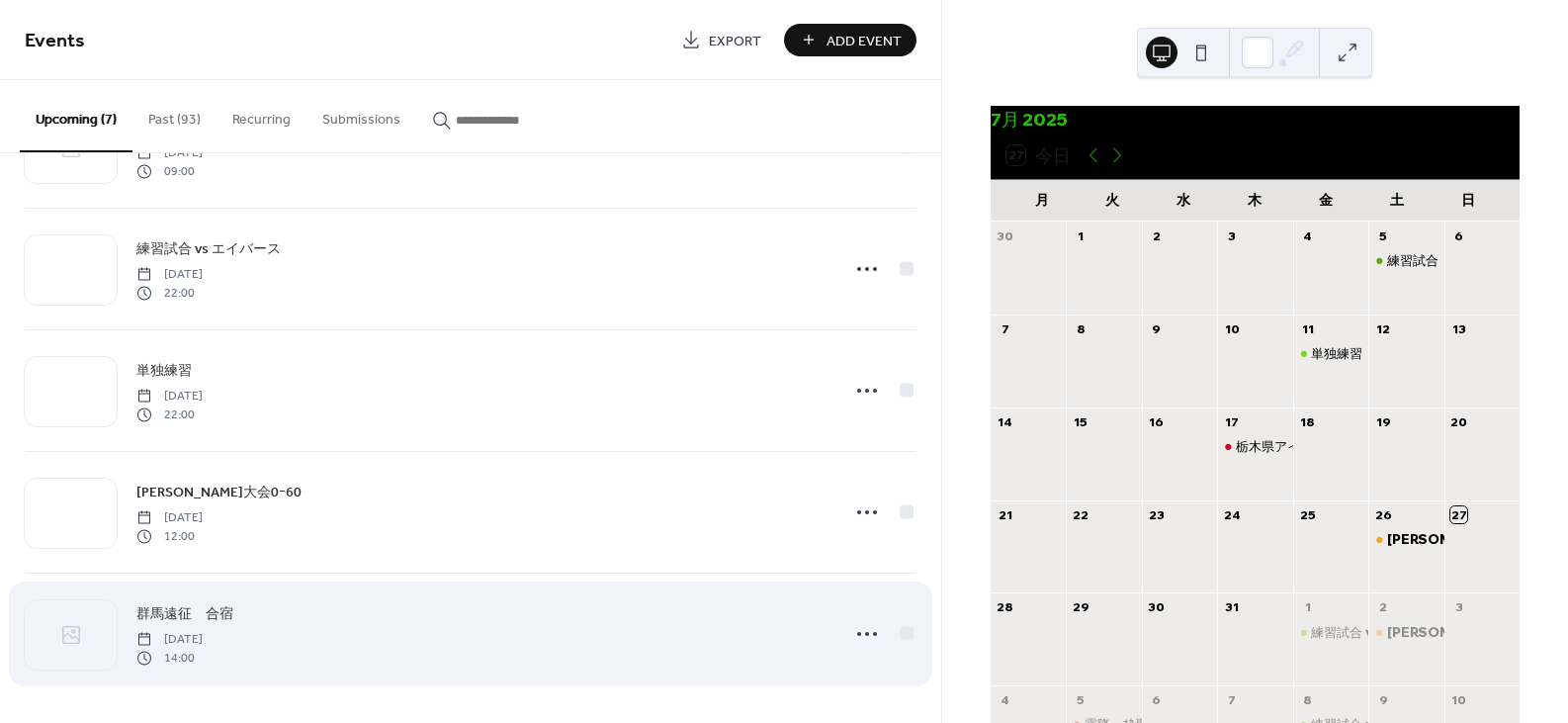 click on "群馬遠征　合宿 [DATE] 14:00" at bounding box center (481, 634) 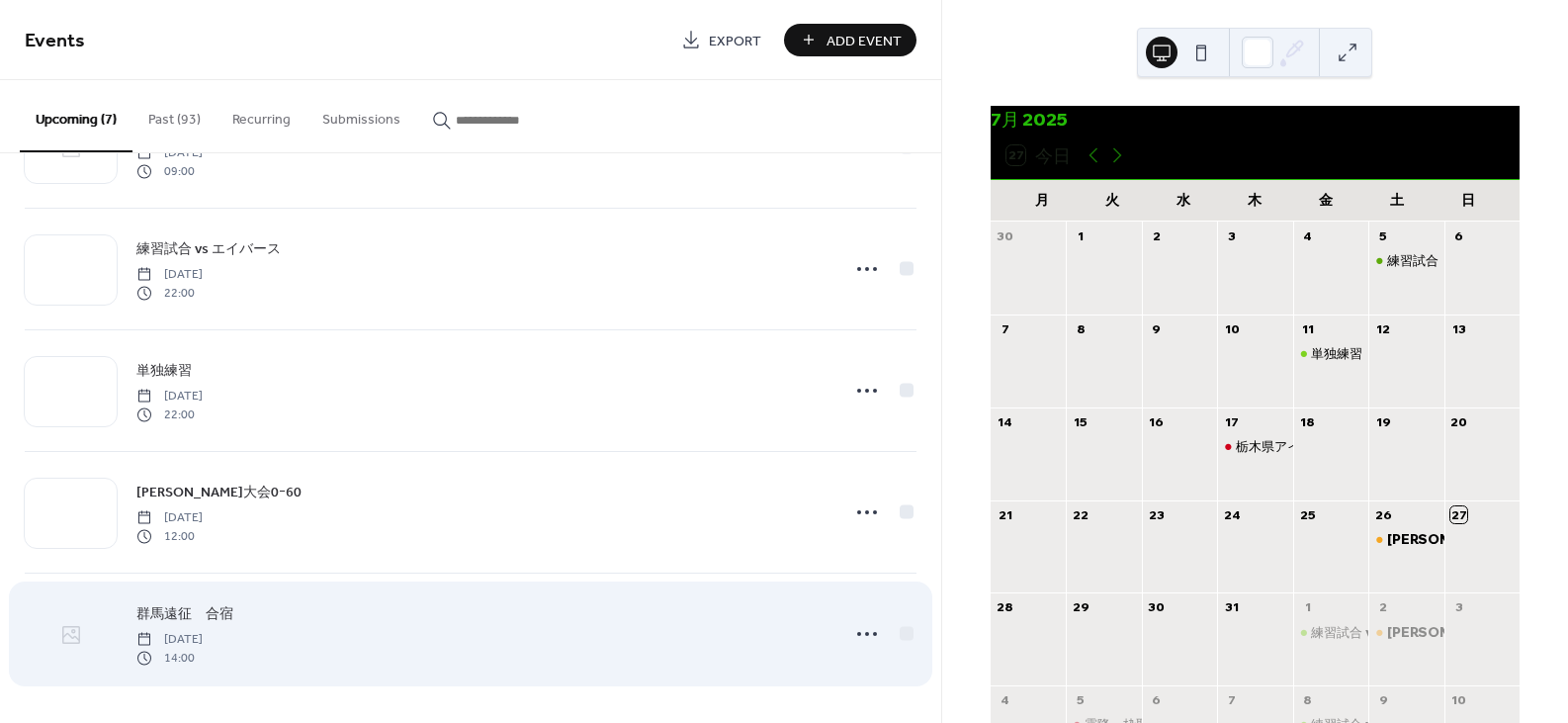 click 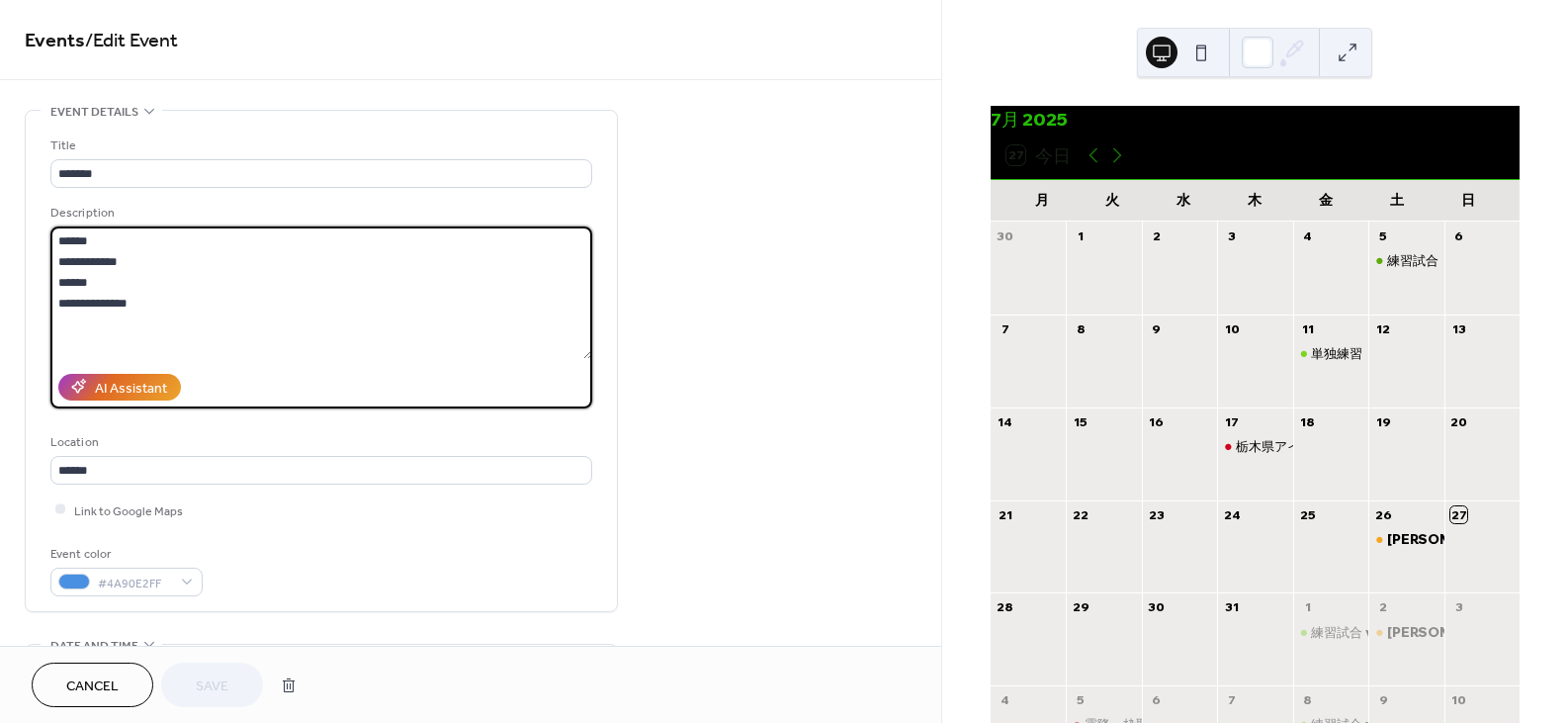 click on "**********" at bounding box center (321, 293) 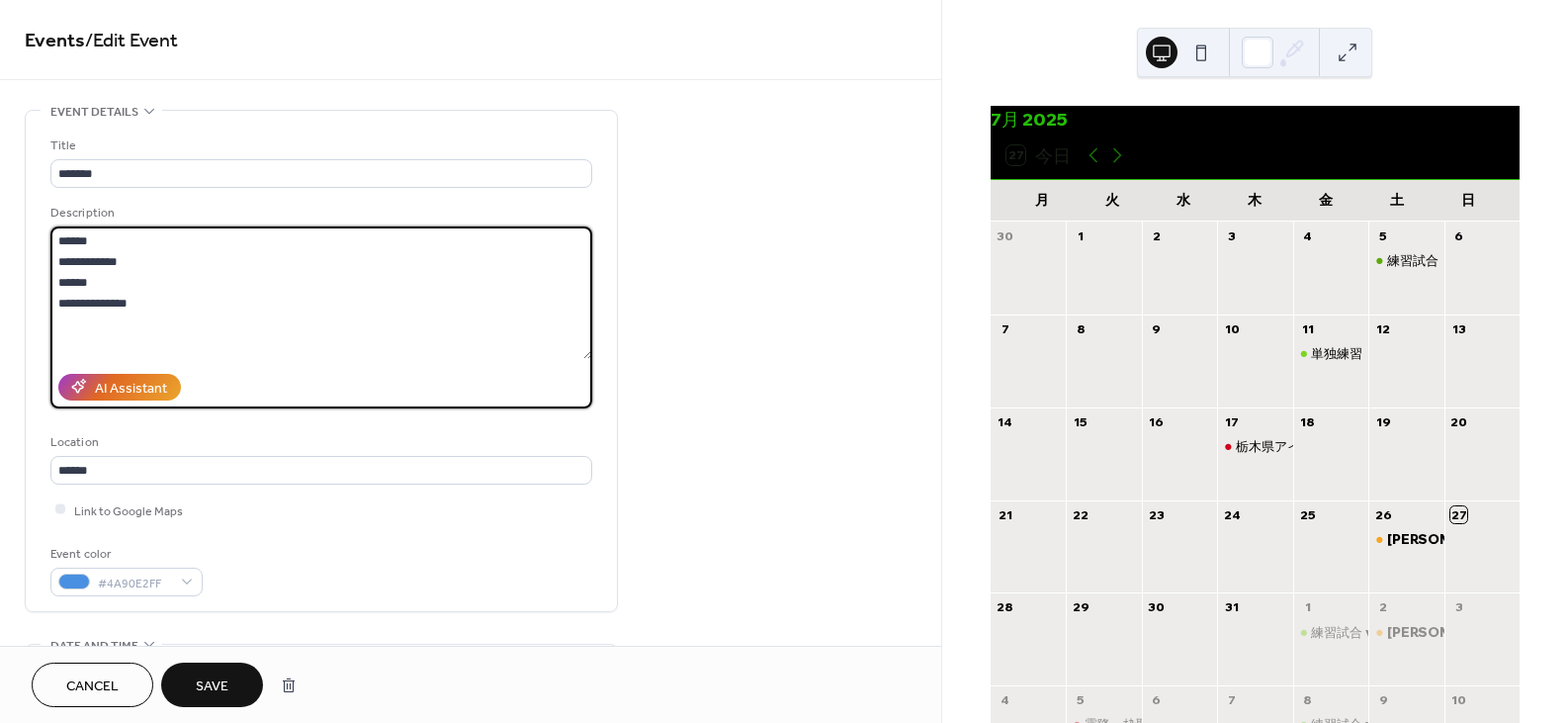 click on "**********" at bounding box center (321, 293) 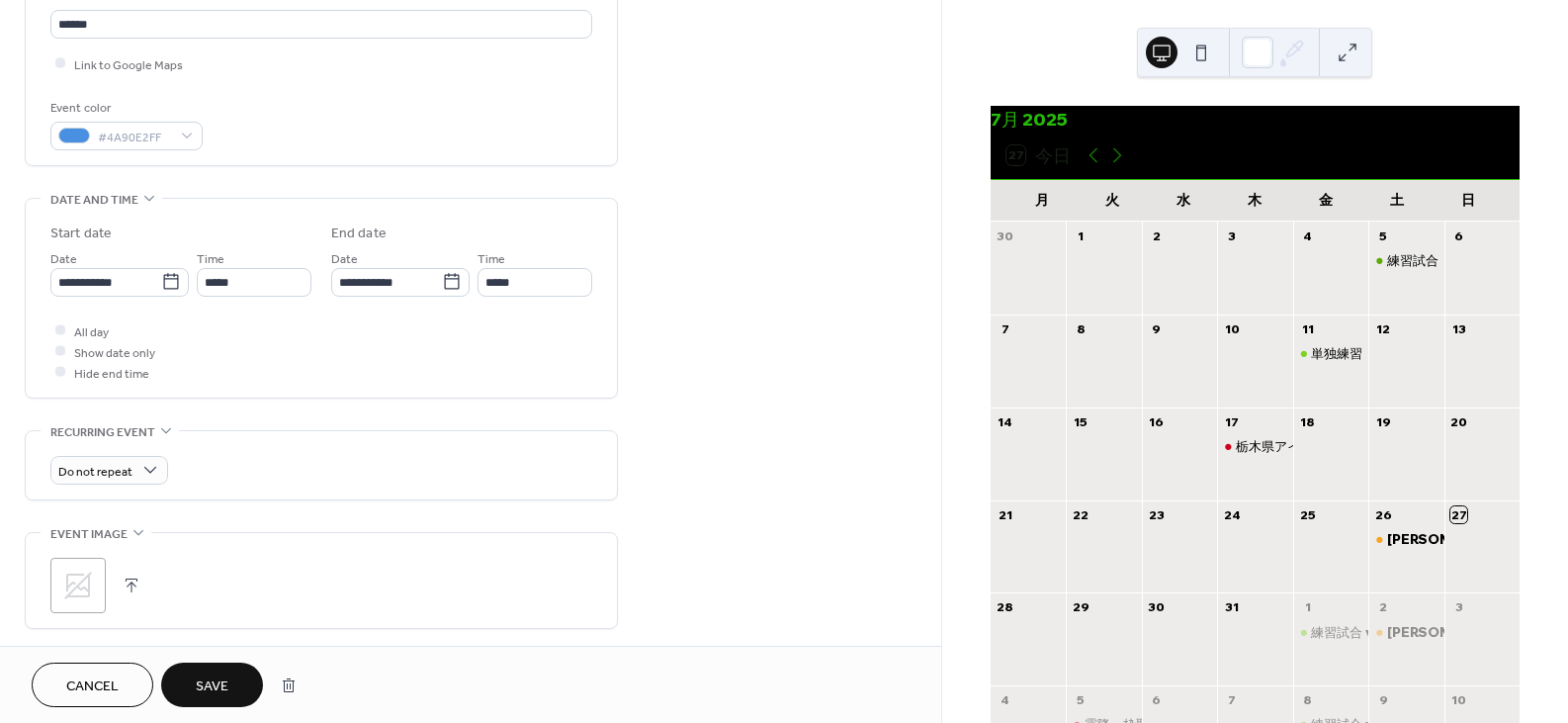 scroll, scrollTop: 494, scrollLeft: 0, axis: vertical 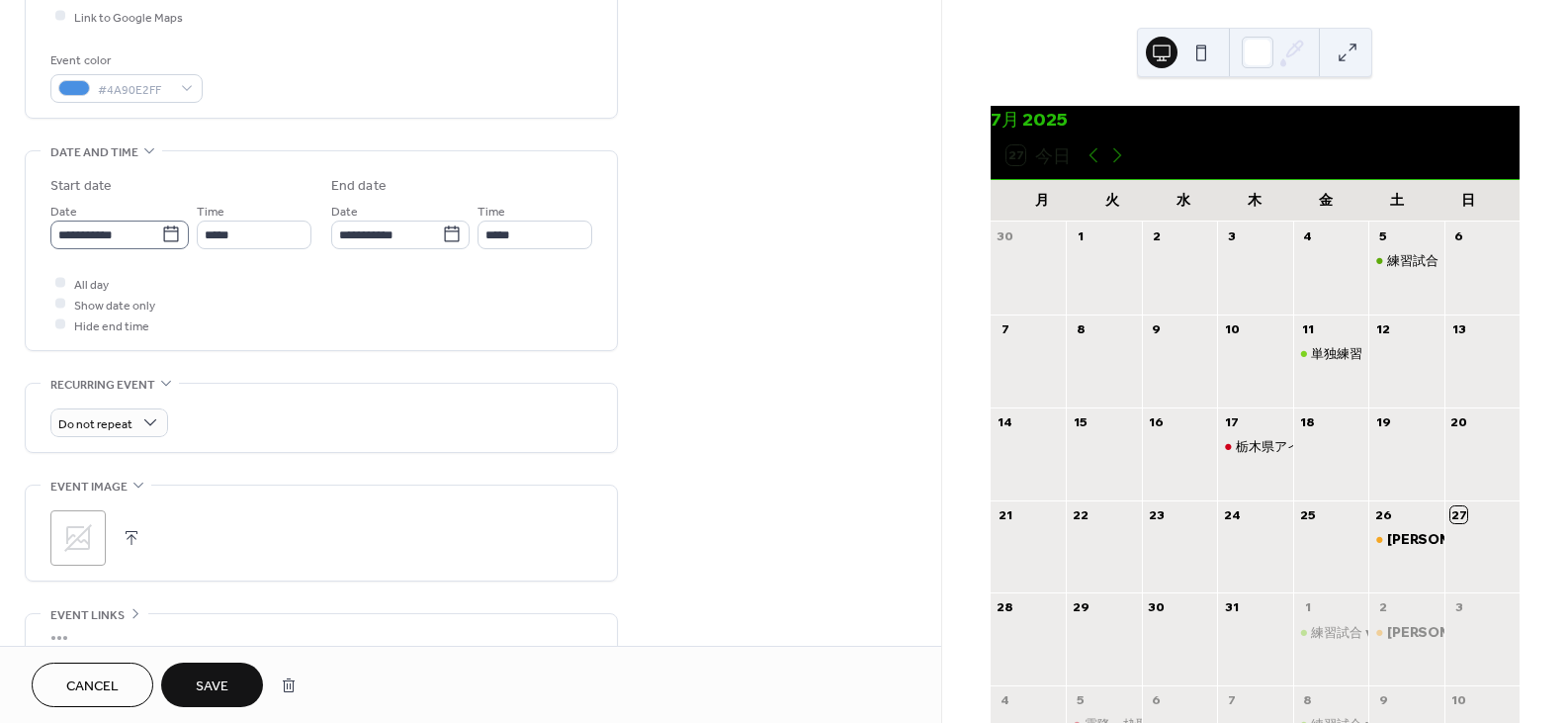 type on "**********" 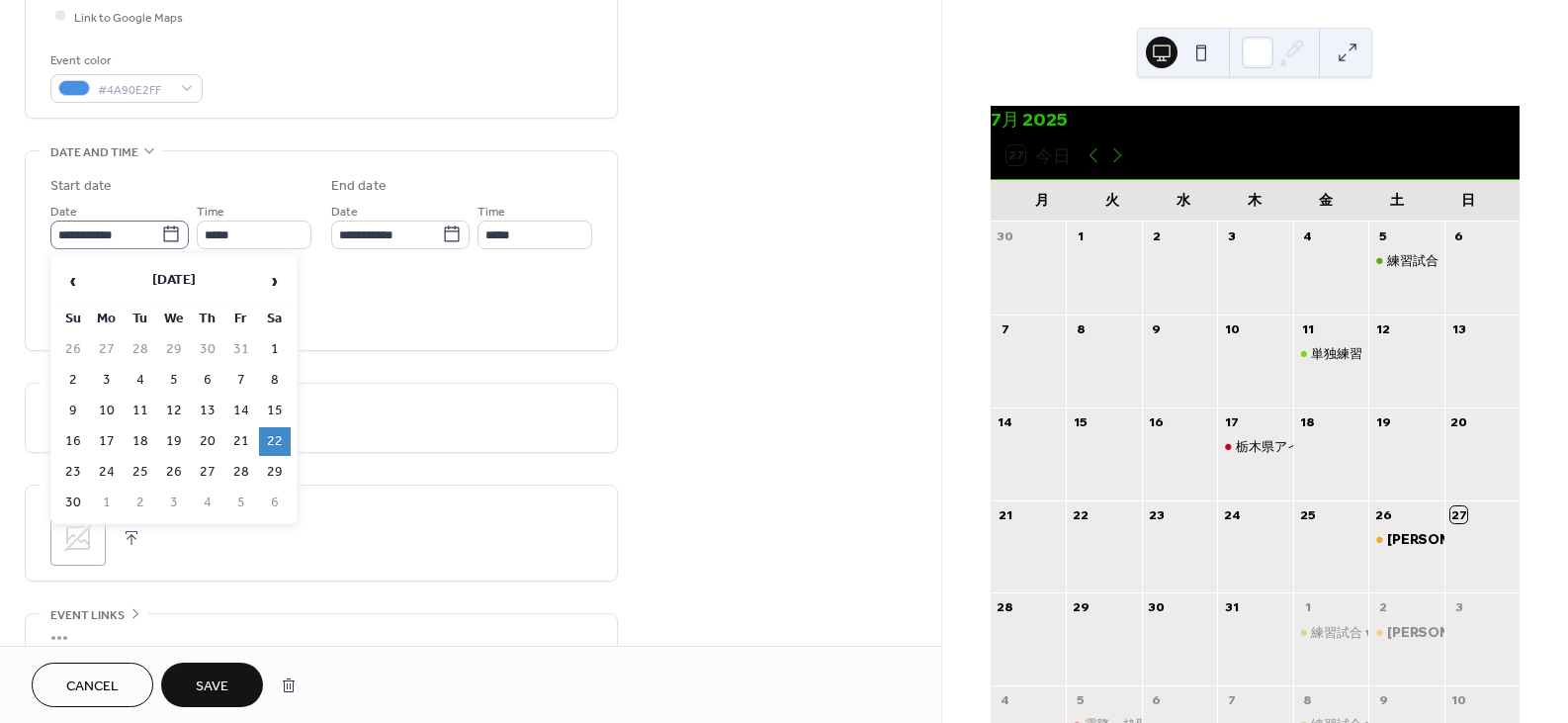click 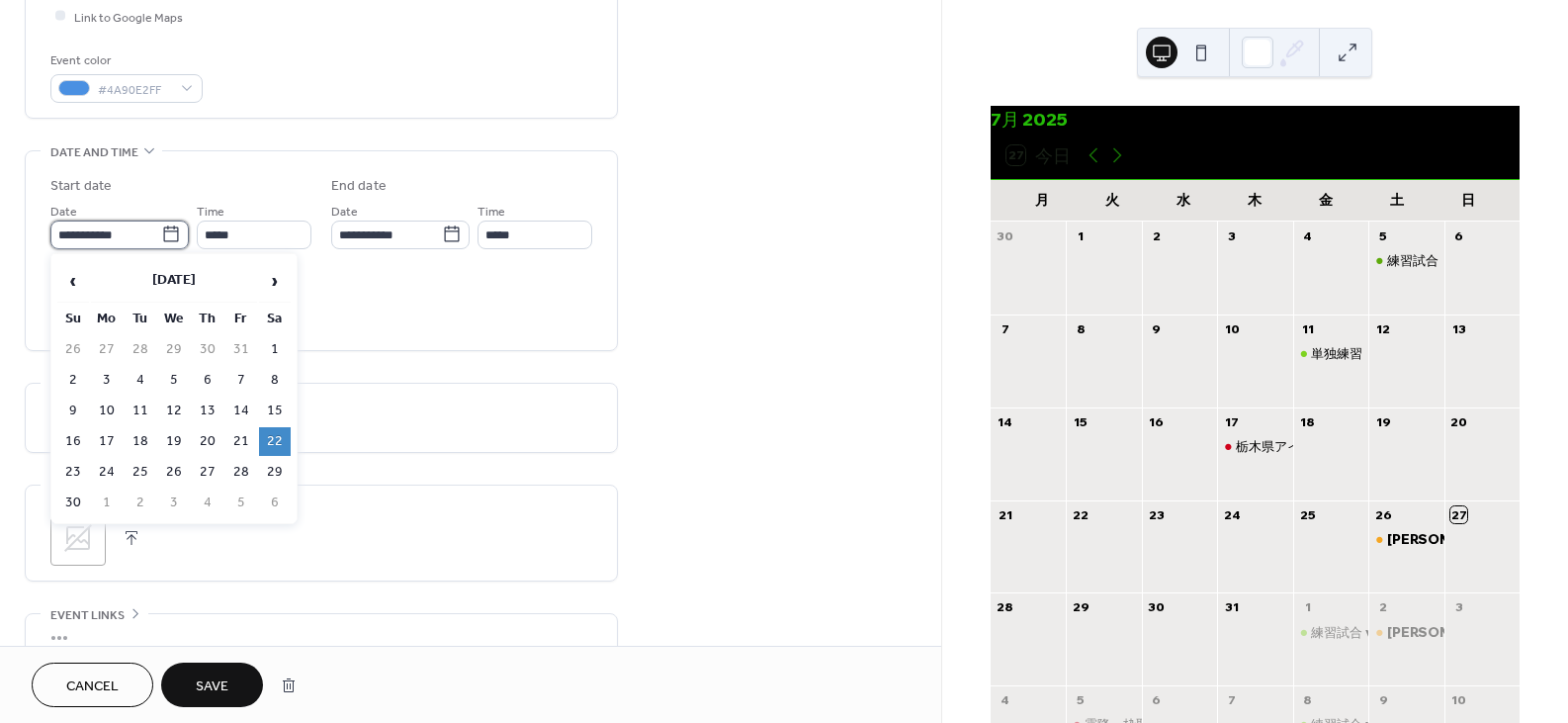 click on "**********" at bounding box center [106, 234] 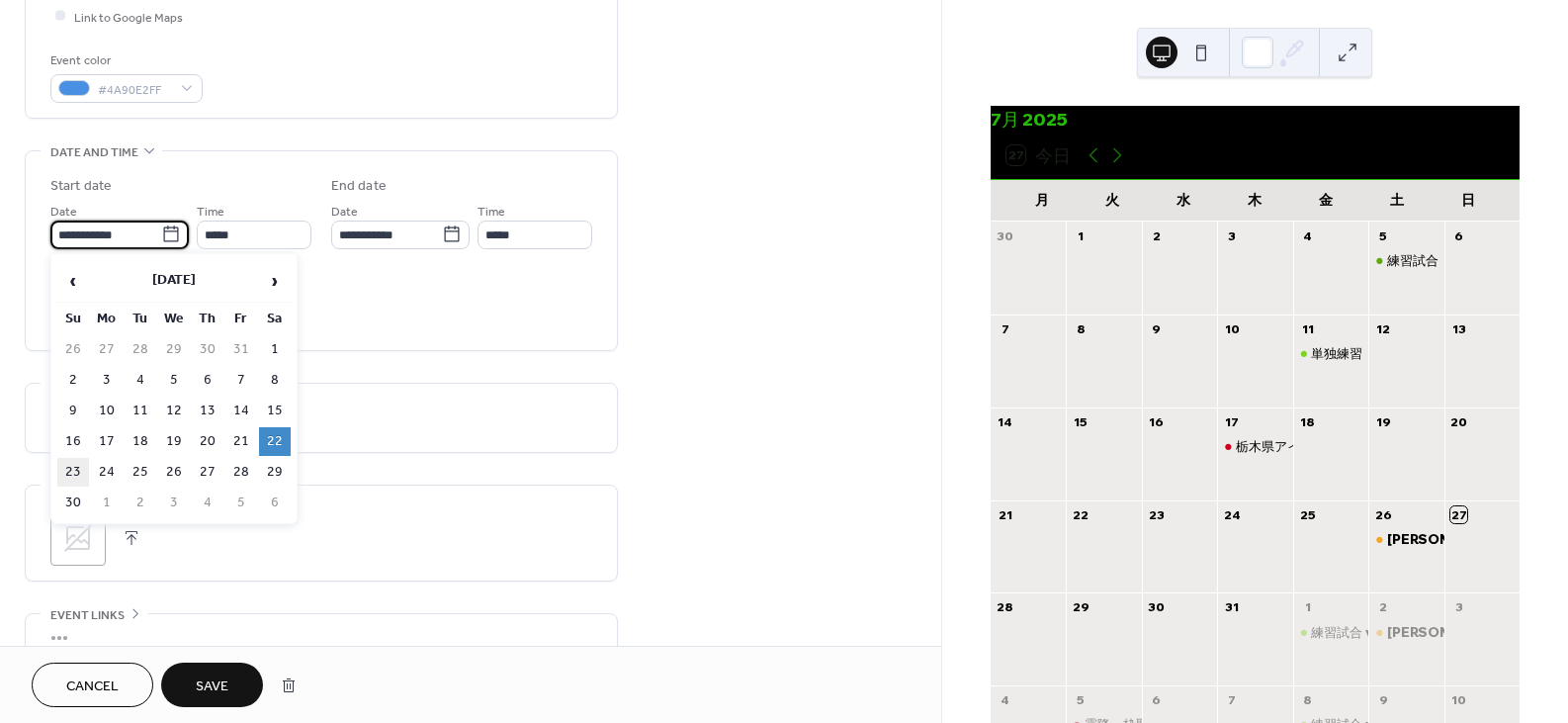 click on "23" at bounding box center (73, 472) 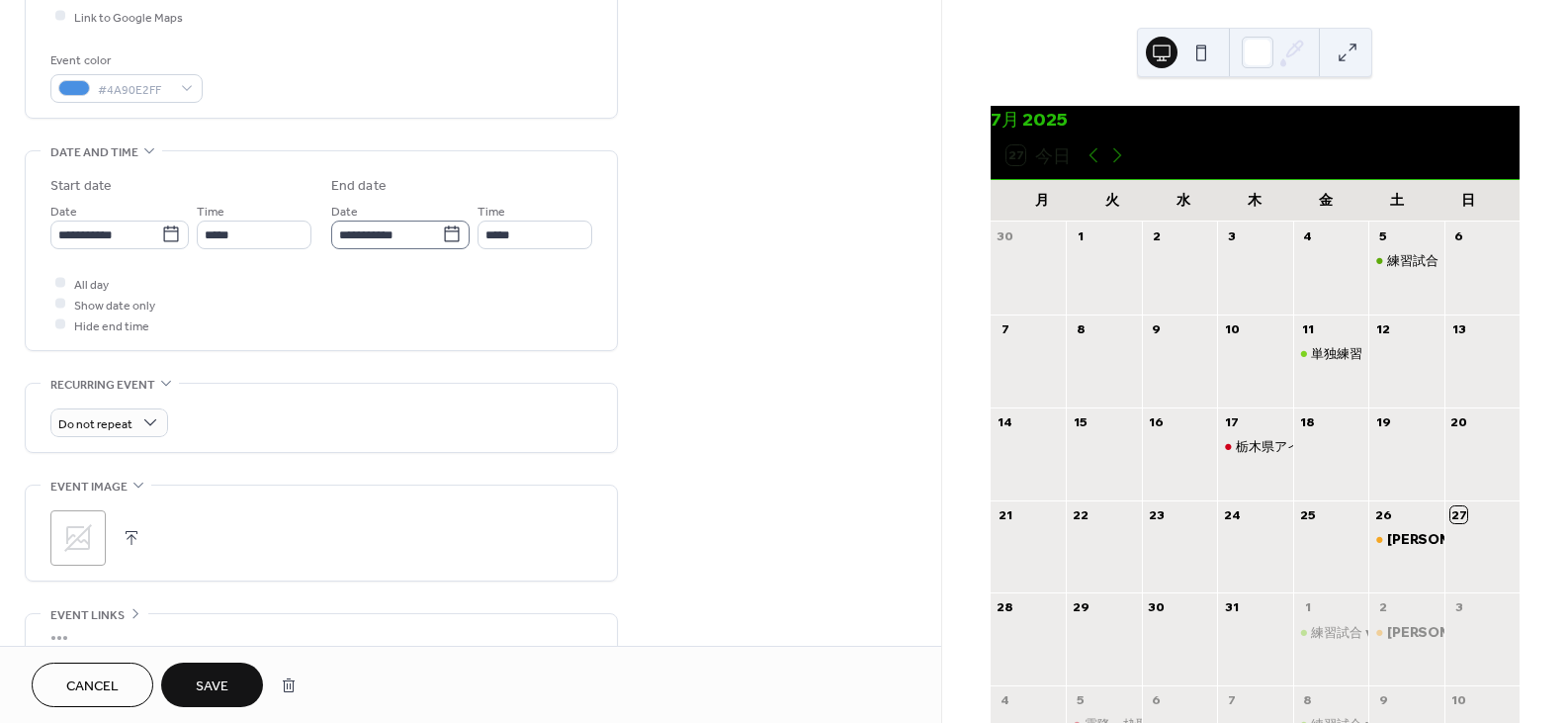 click 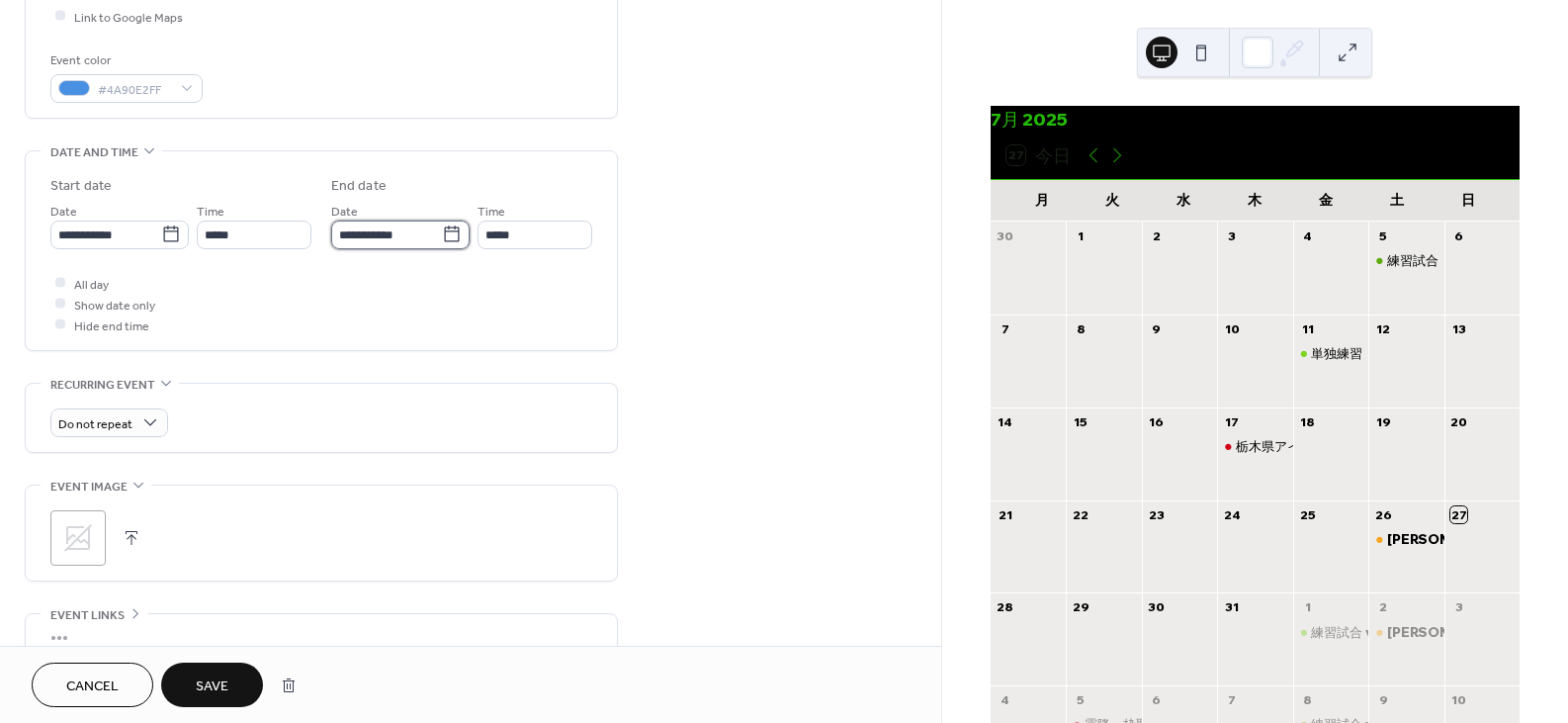 click on "**********" at bounding box center (387, 234) 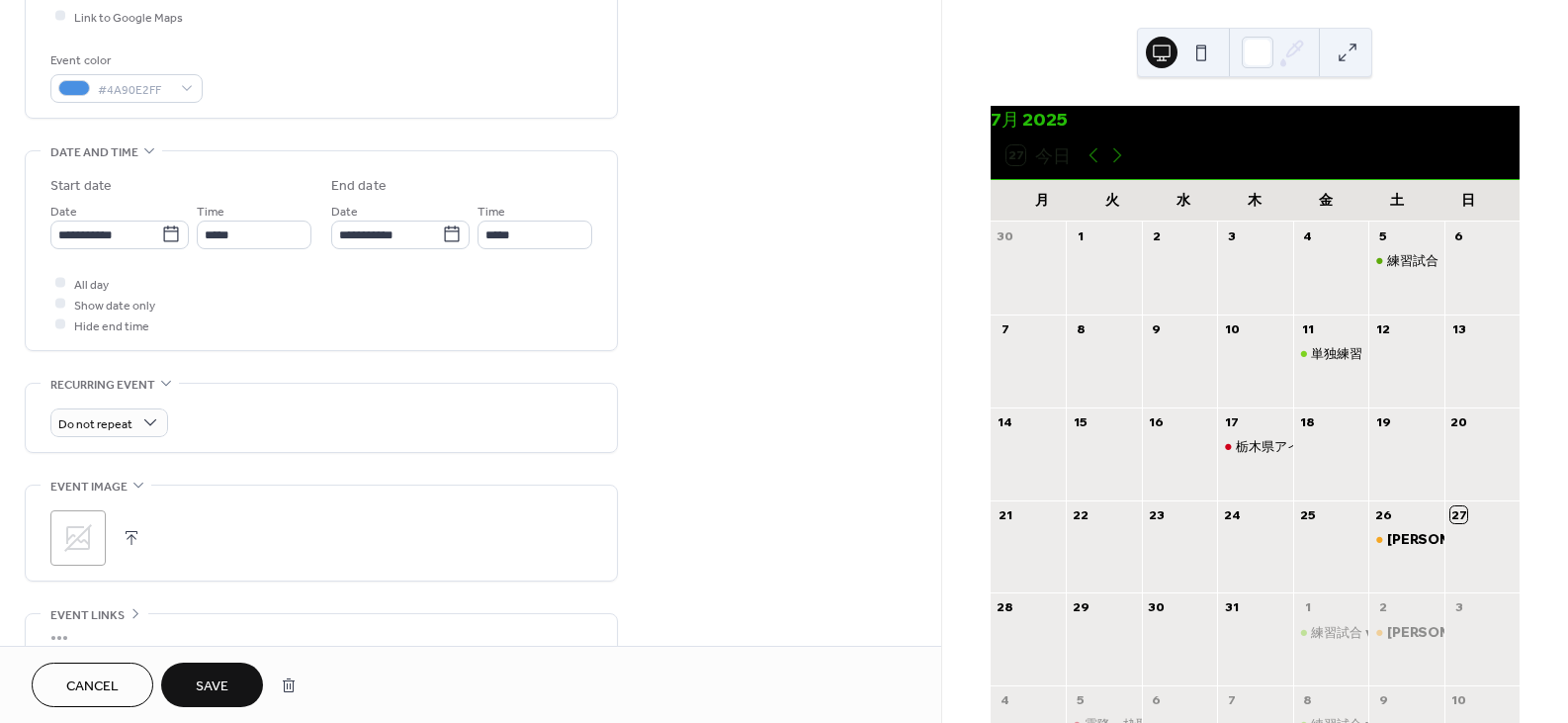 click on "**********" at bounding box center [471, 219] 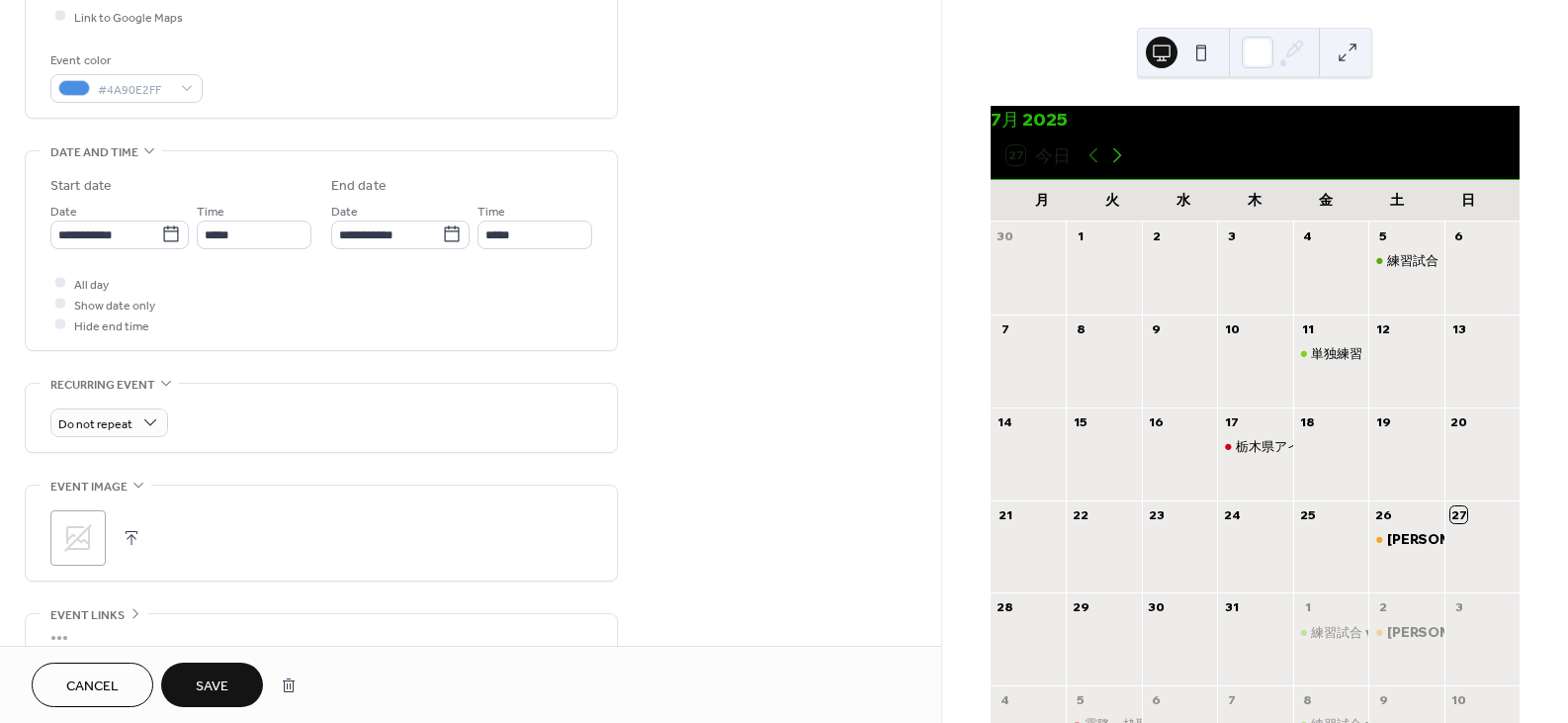 click 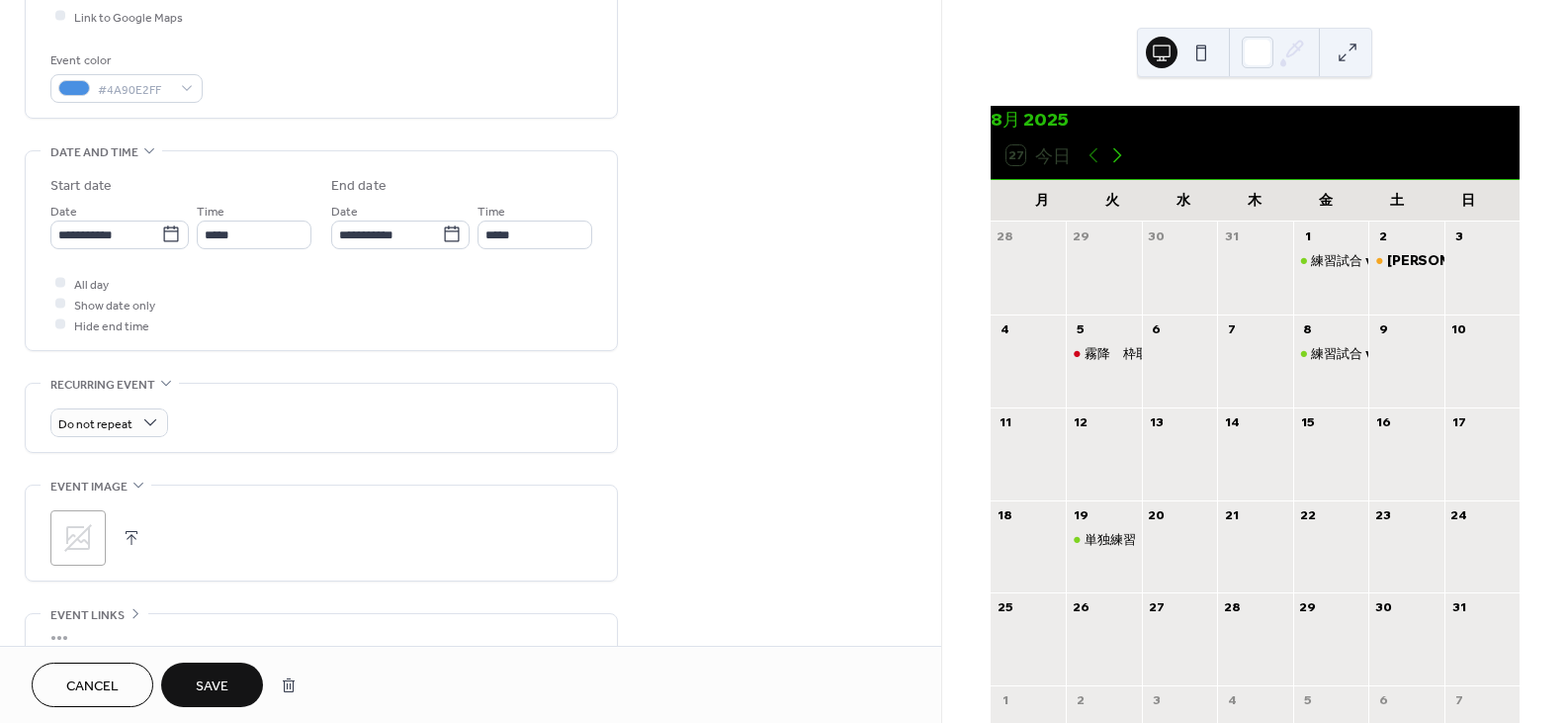 click 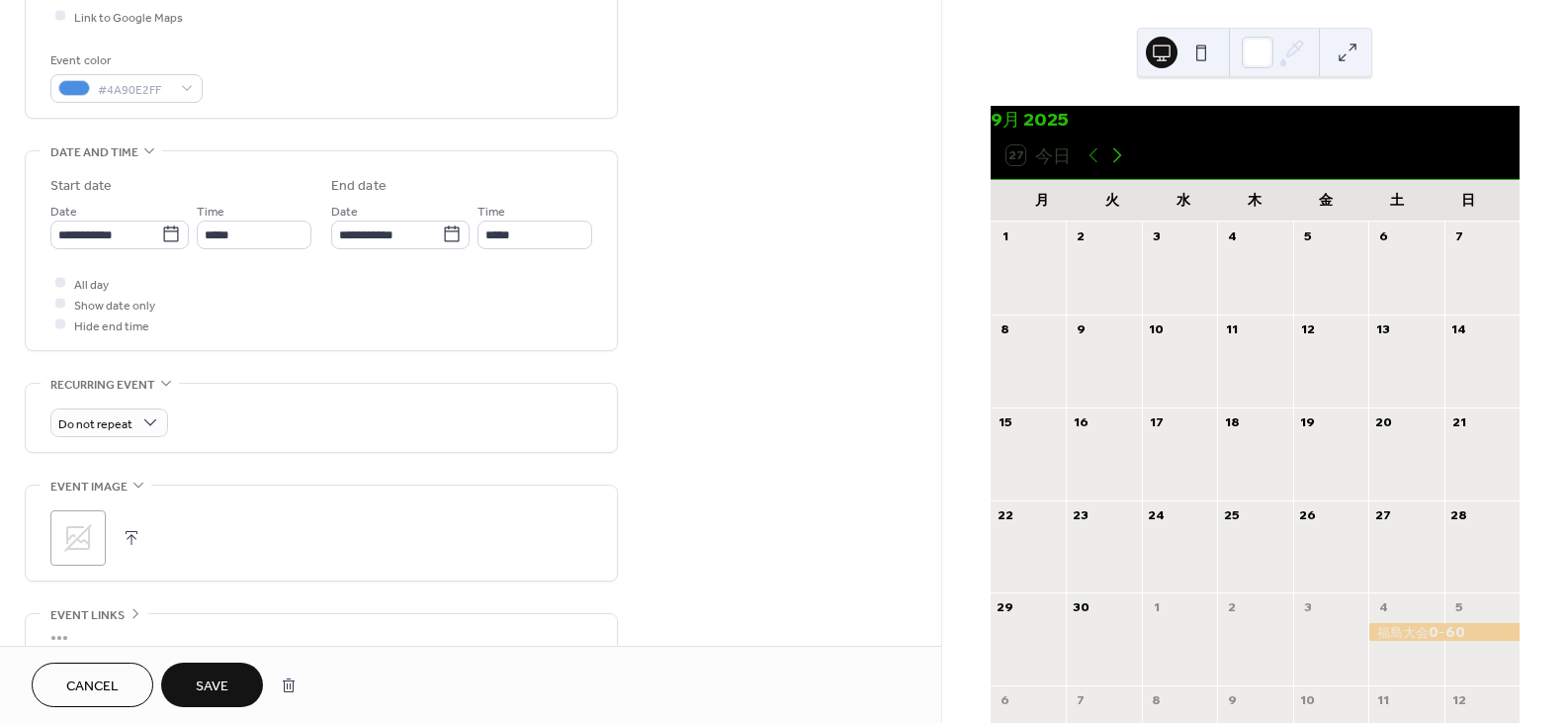 click 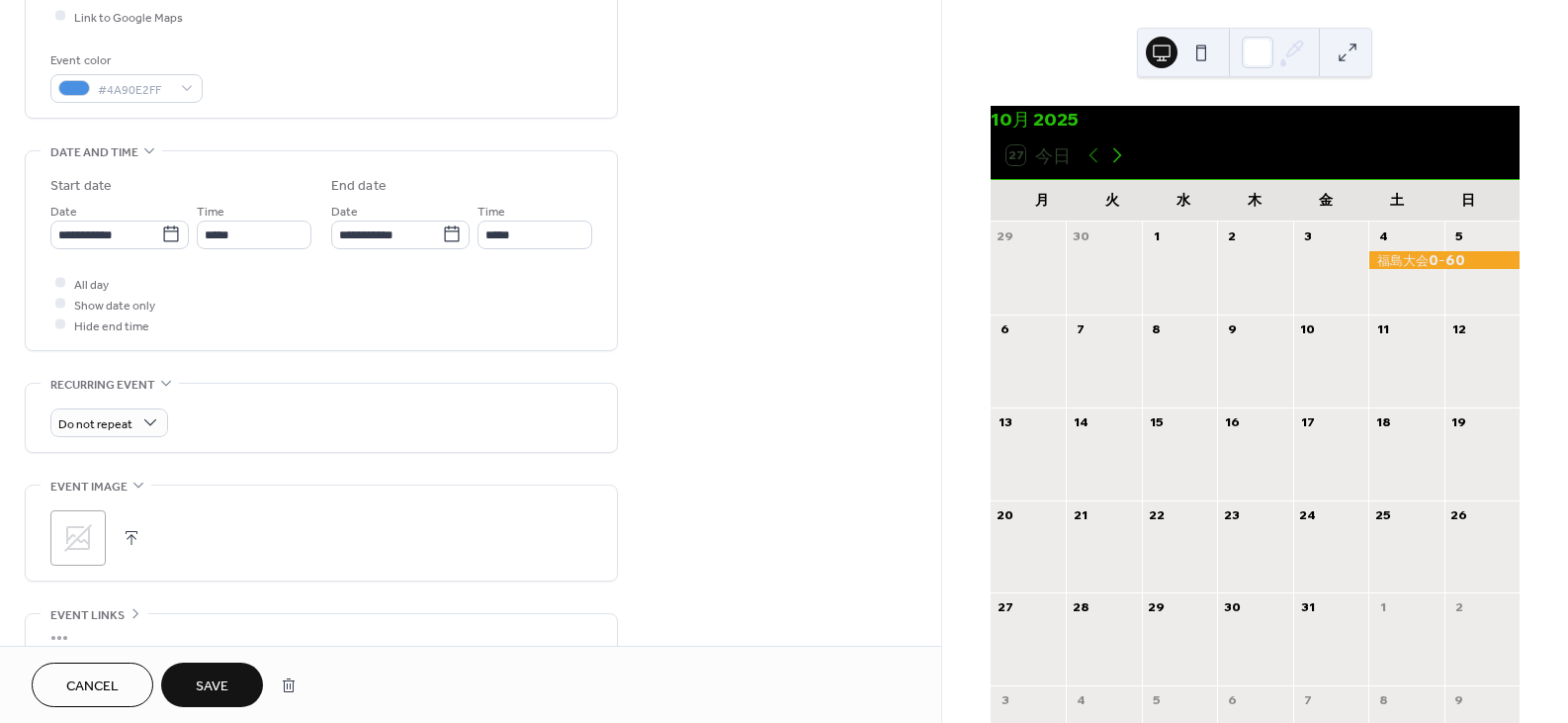click 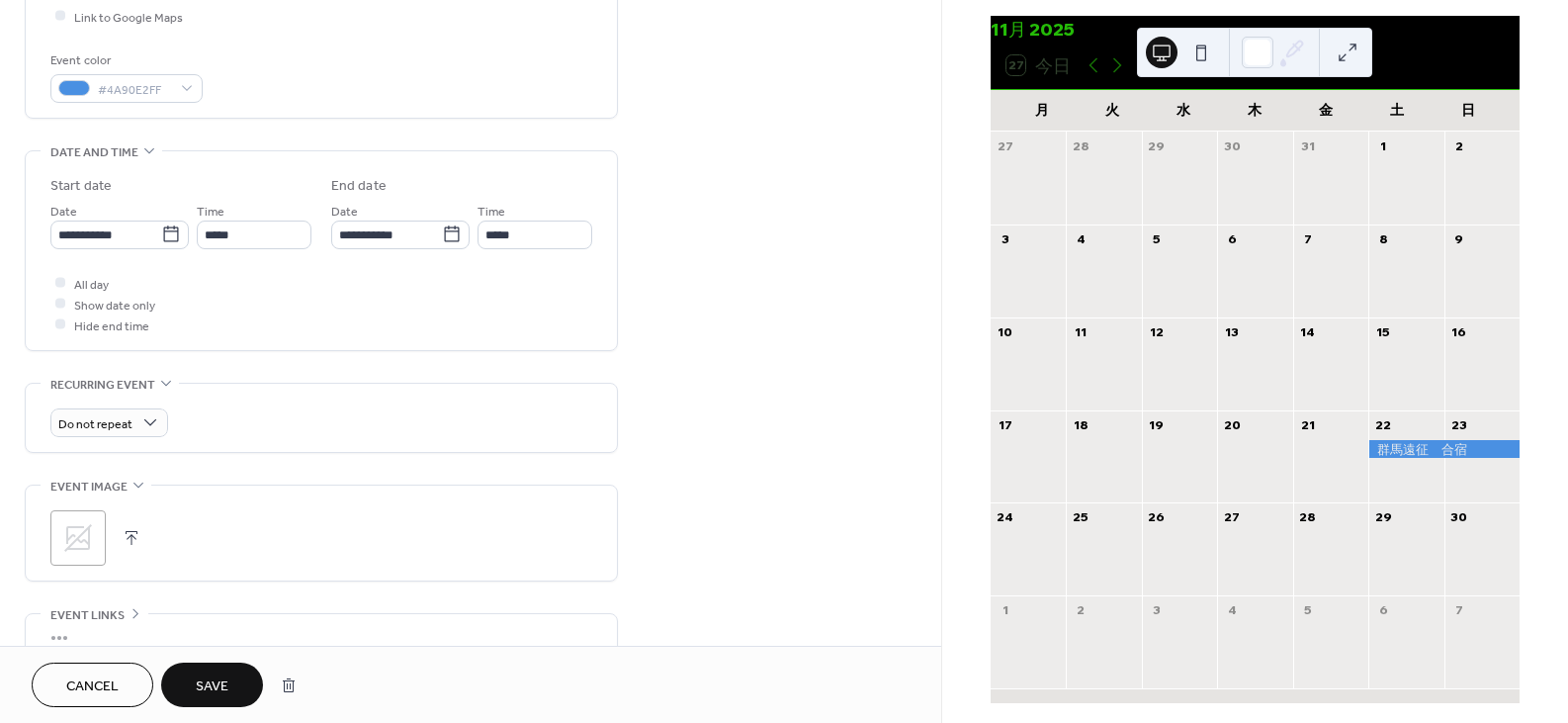 scroll, scrollTop: 114, scrollLeft: 0, axis: vertical 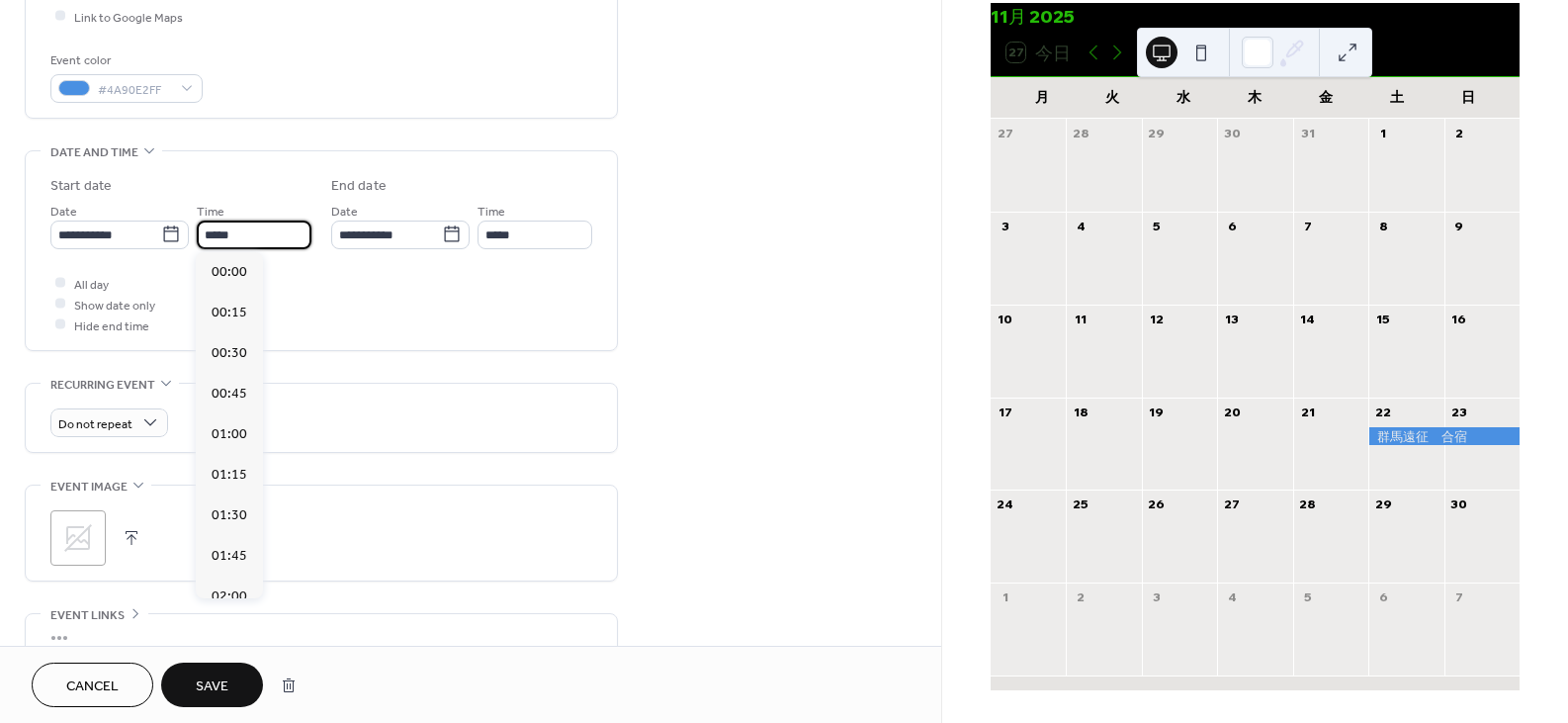 click on "*****" at bounding box center (254, 234) 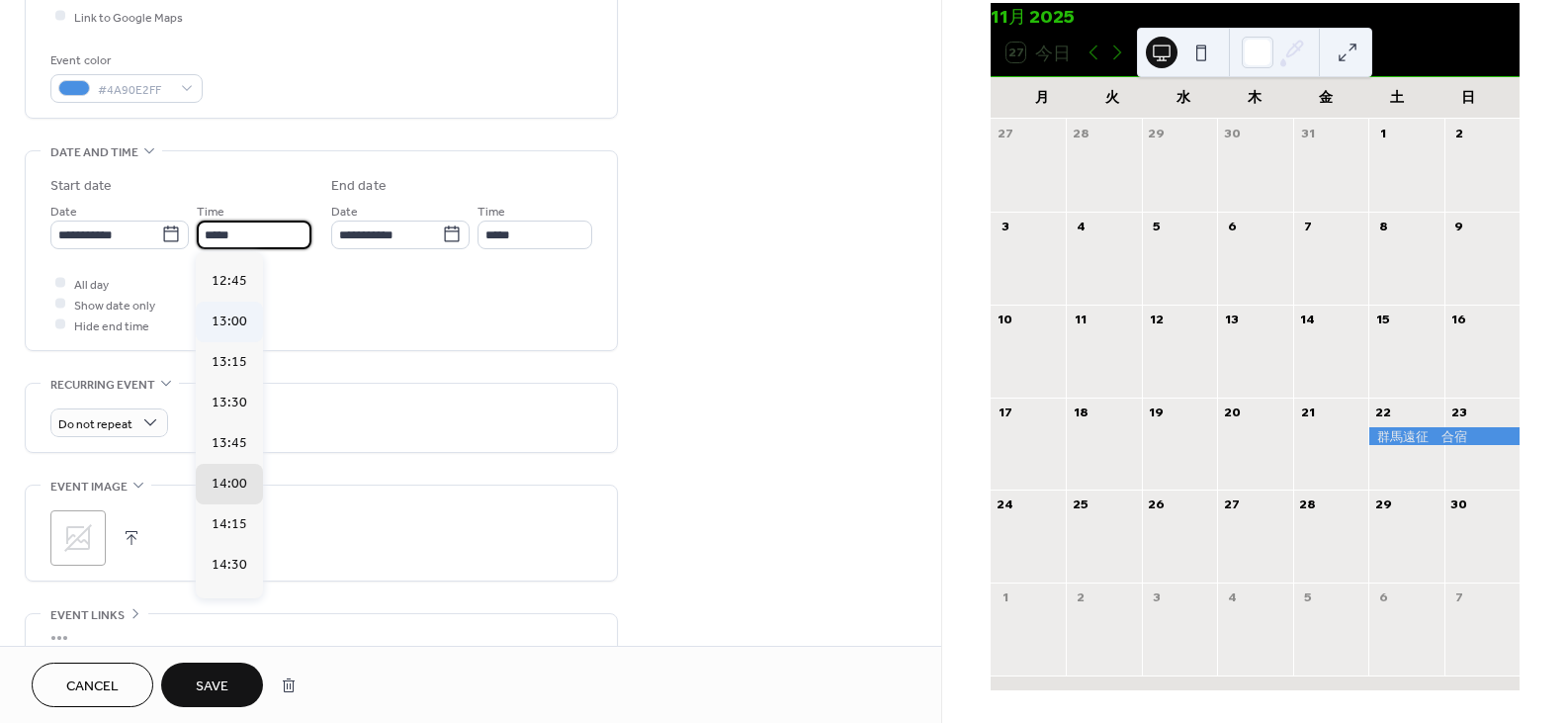 scroll, scrollTop: 2054, scrollLeft: 0, axis: vertical 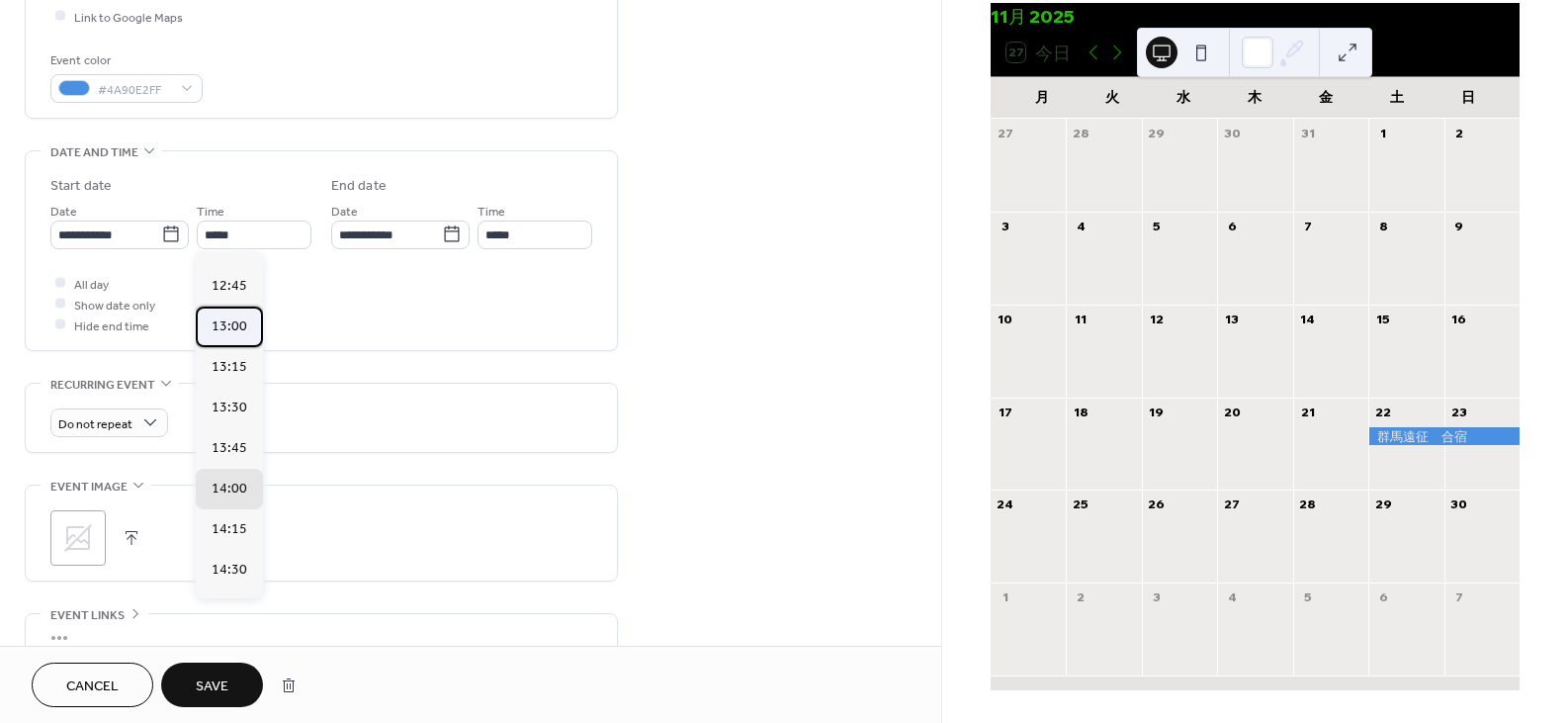 click on "13:00" at bounding box center (229, 325) 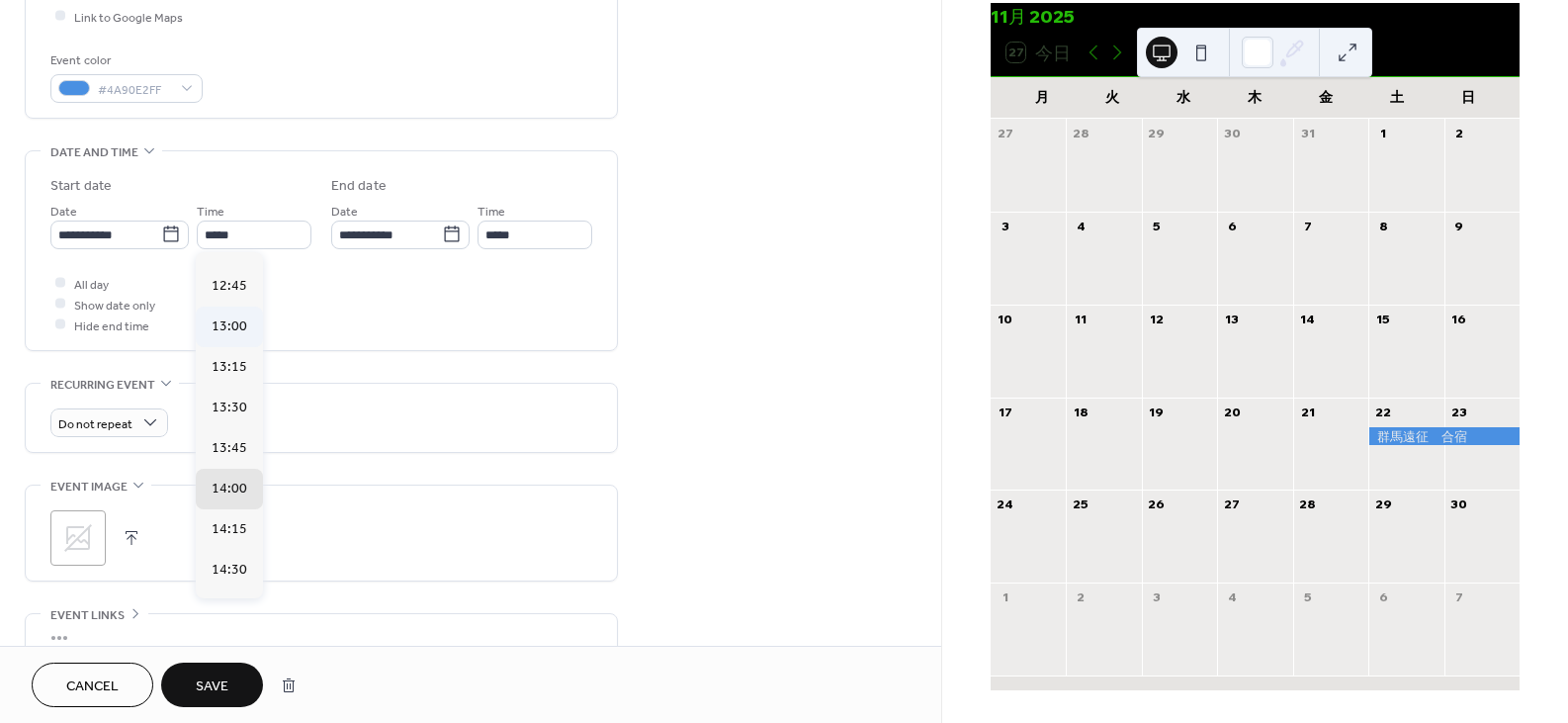 type on "*****" 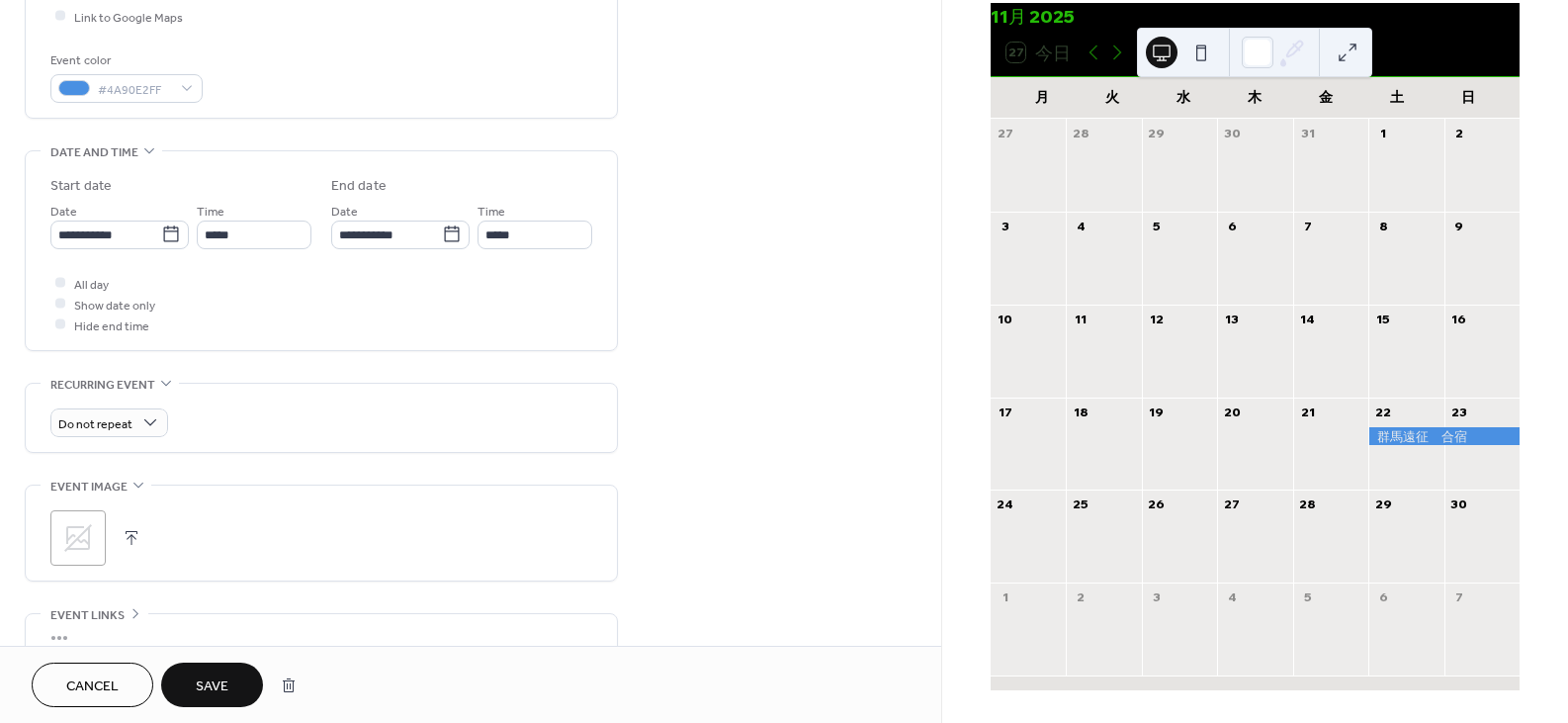 click on "**********" at bounding box center (471, 219) 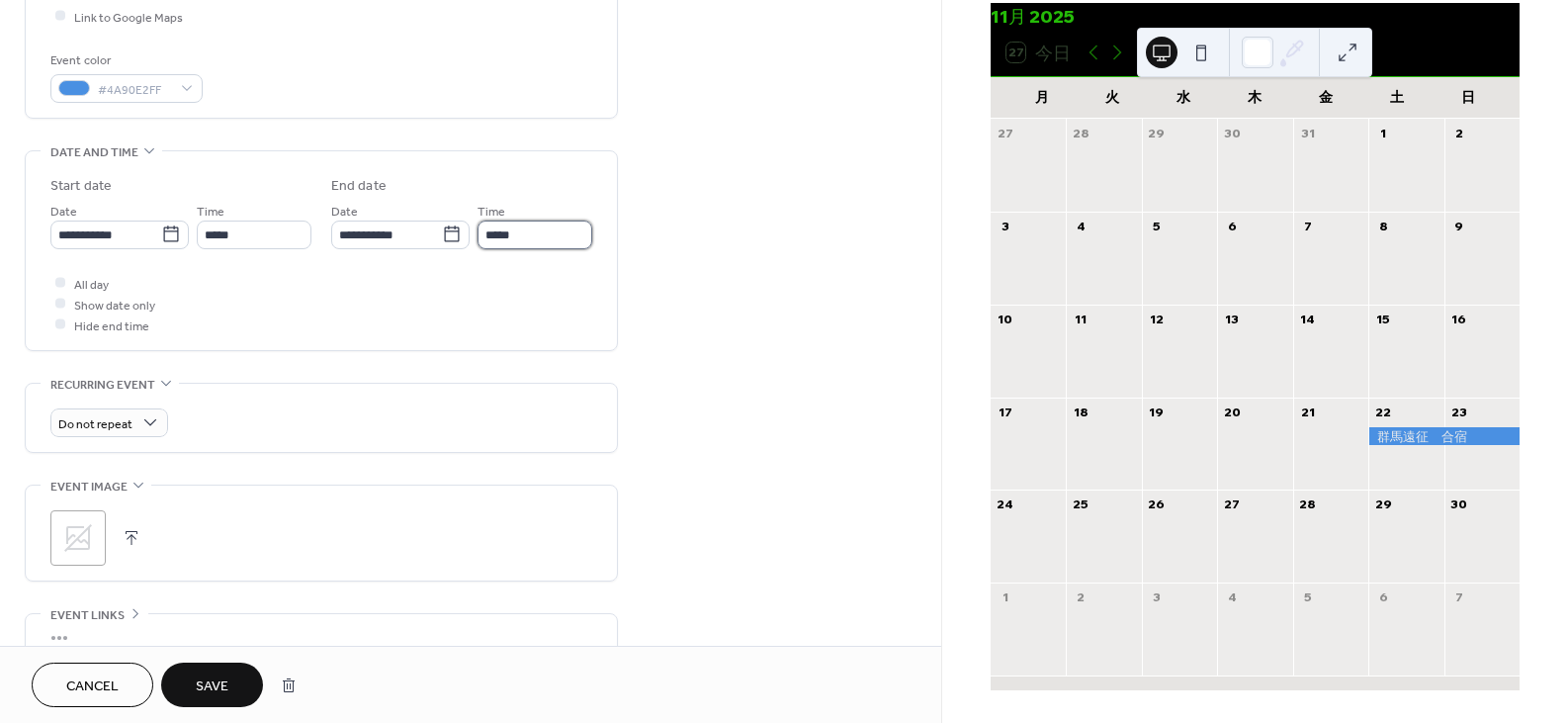 click on "*****" at bounding box center [535, 234] 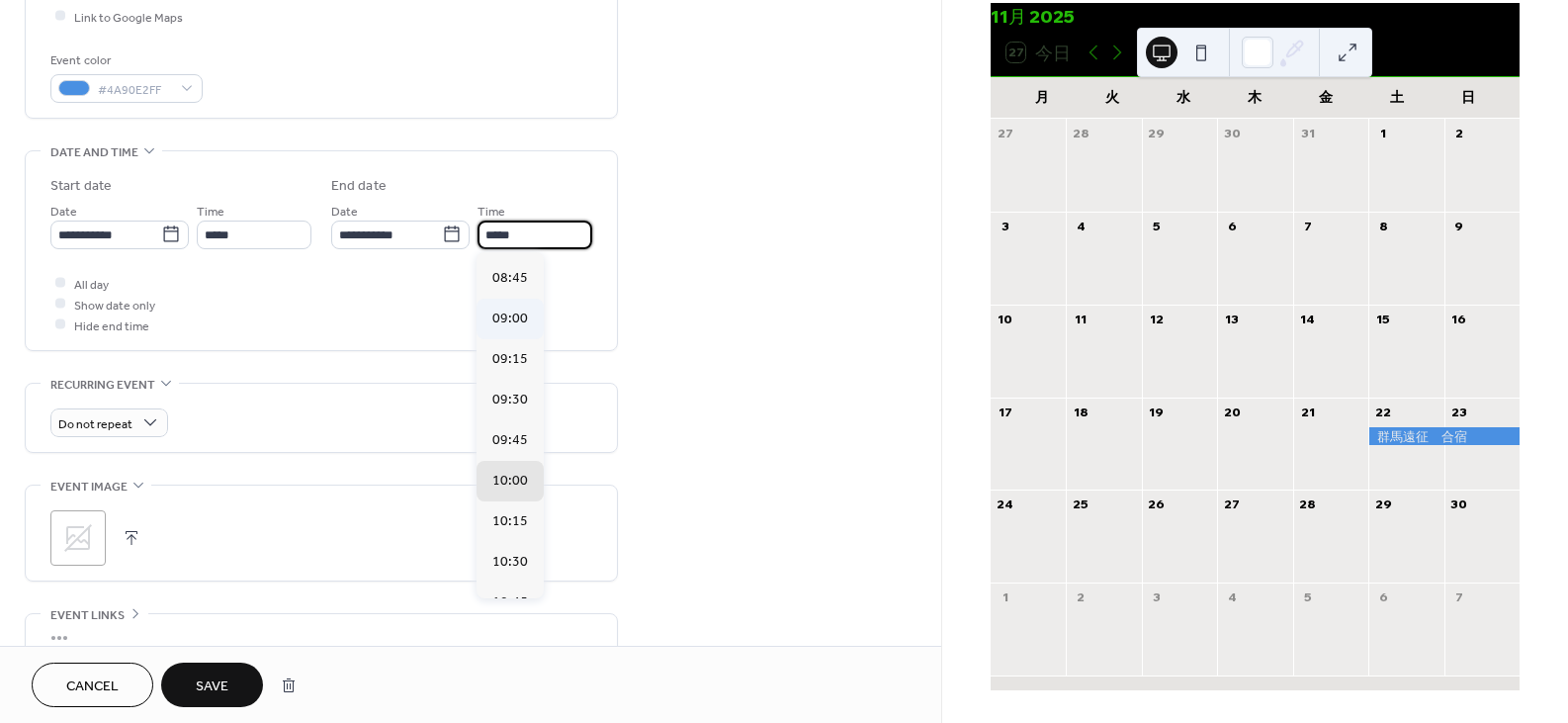 scroll, scrollTop: 1410, scrollLeft: 0, axis: vertical 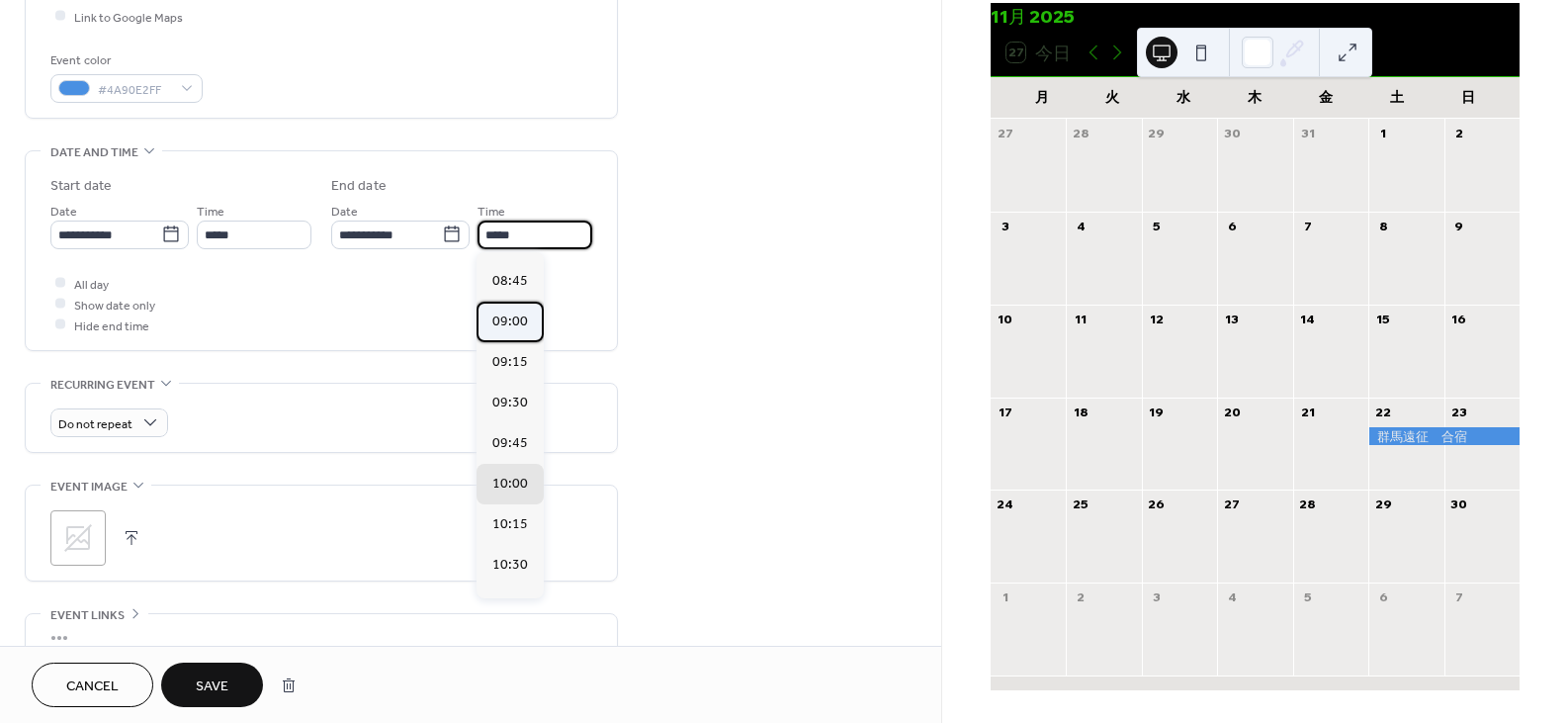 click on "09:00" at bounding box center [510, 320] 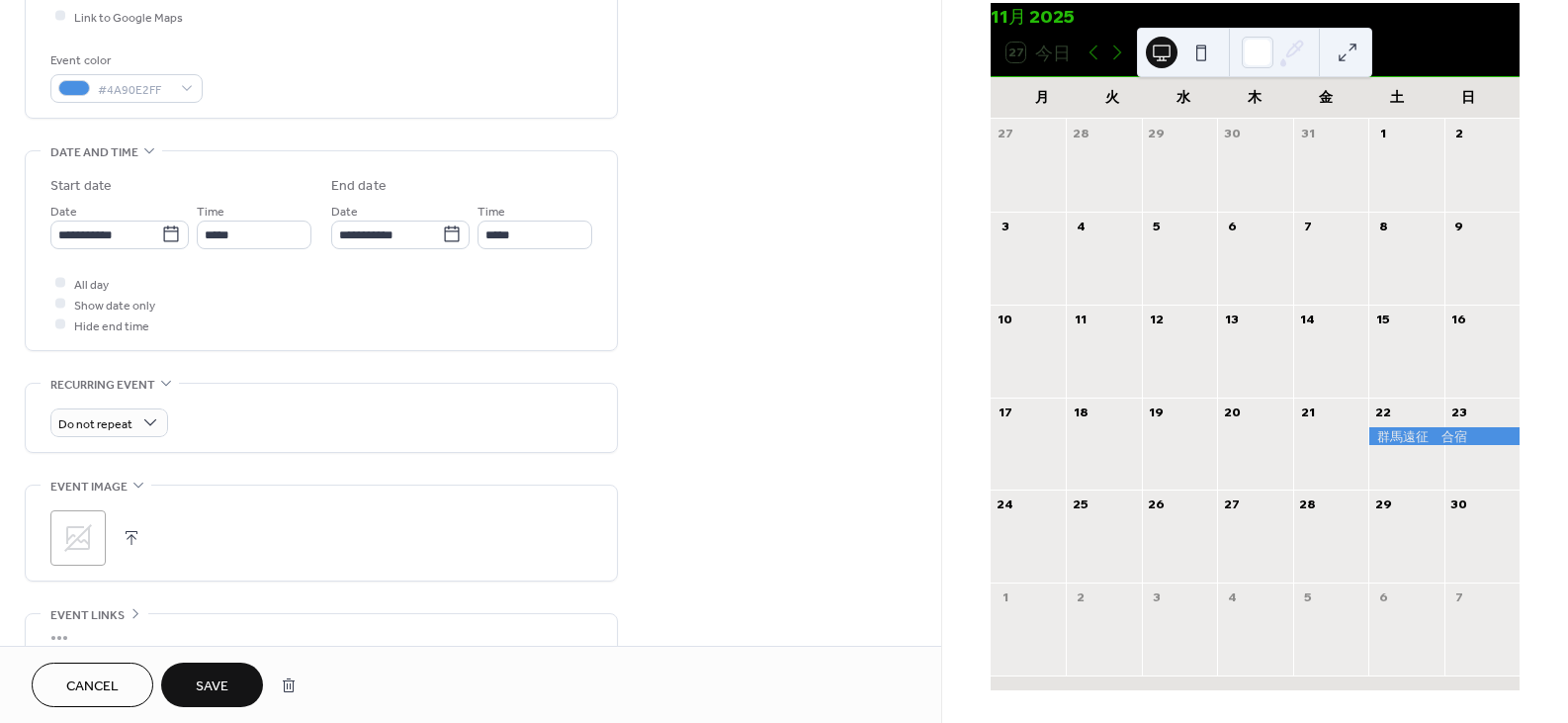 click on "**********" at bounding box center [471, 219] 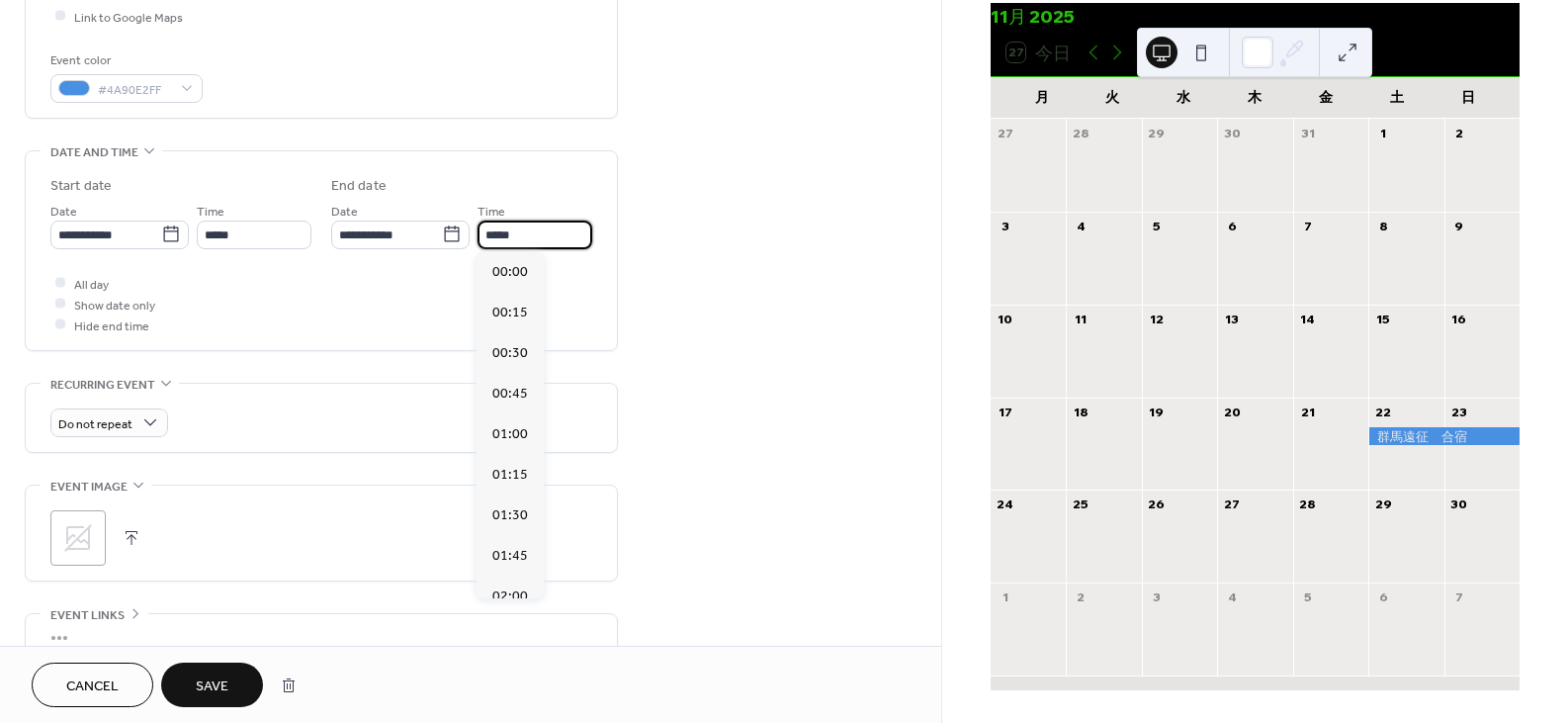 click on "*****" at bounding box center (535, 234) 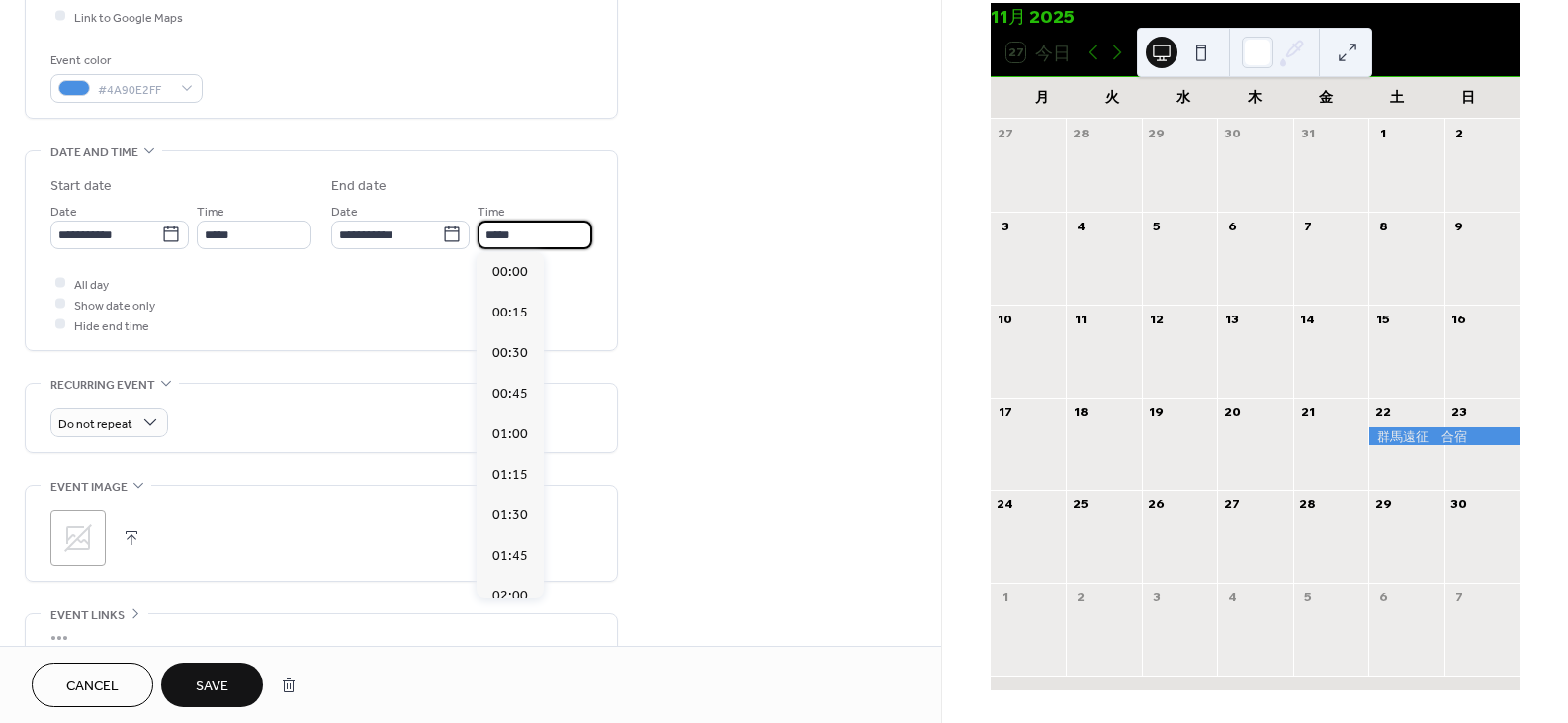 scroll, scrollTop: 1448, scrollLeft: 0, axis: vertical 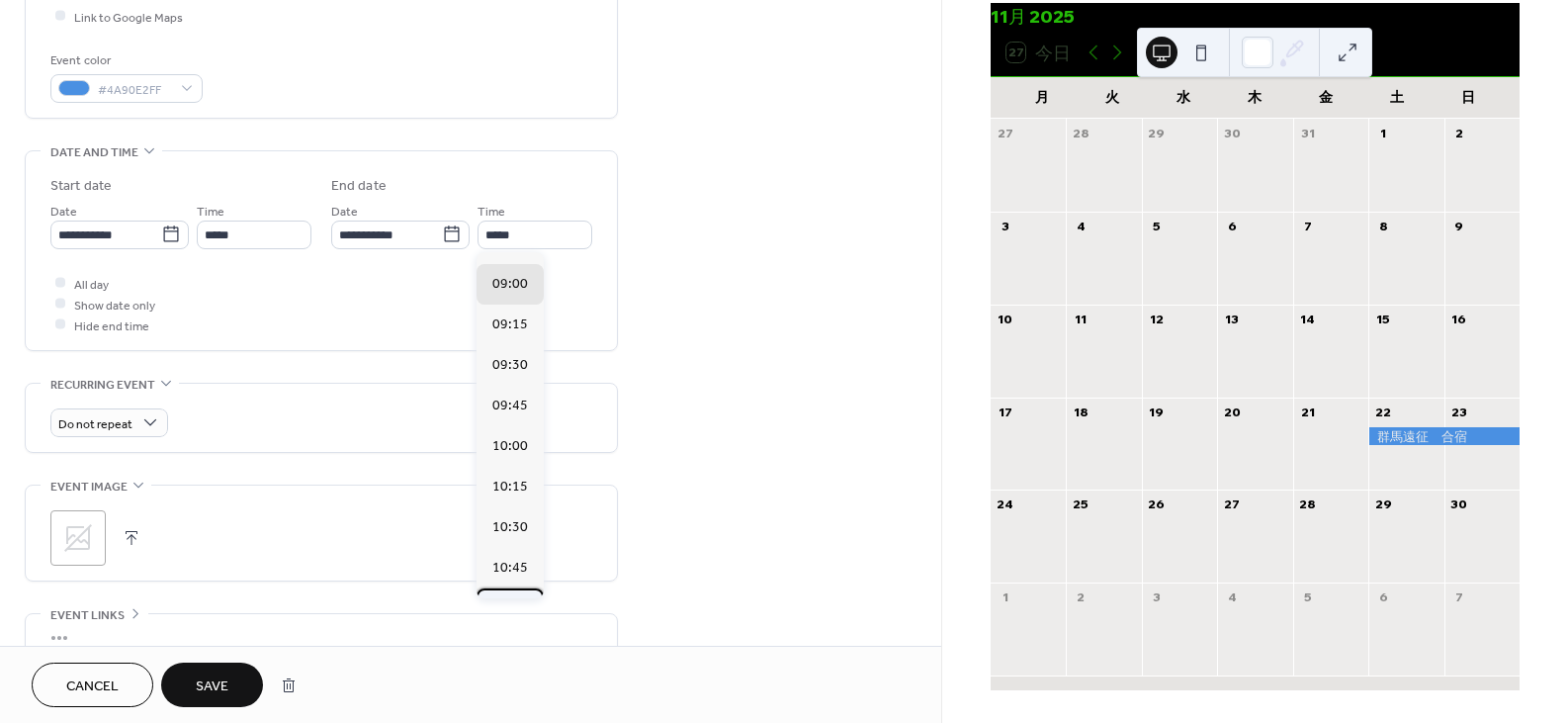 click on "11:00" at bounding box center [510, 607] 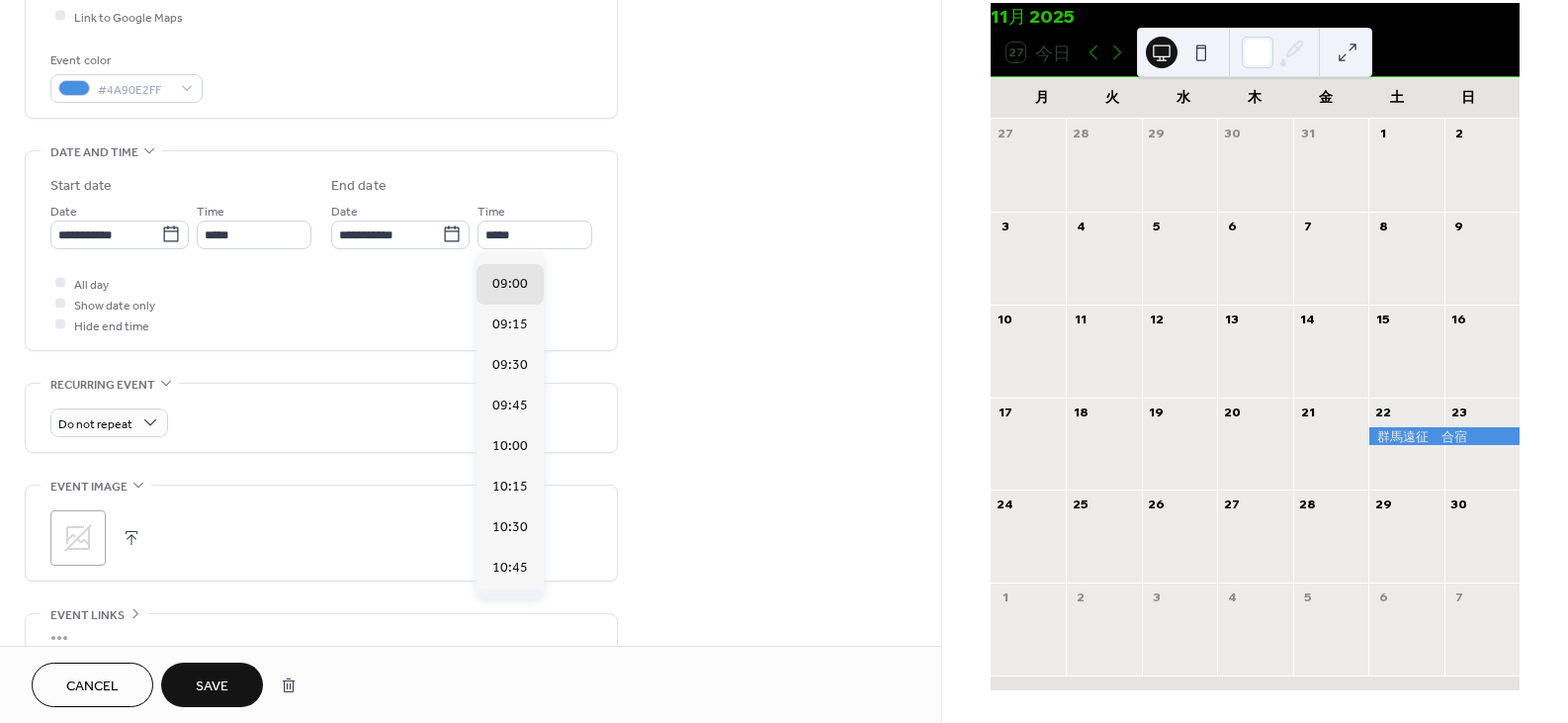 type on "*****" 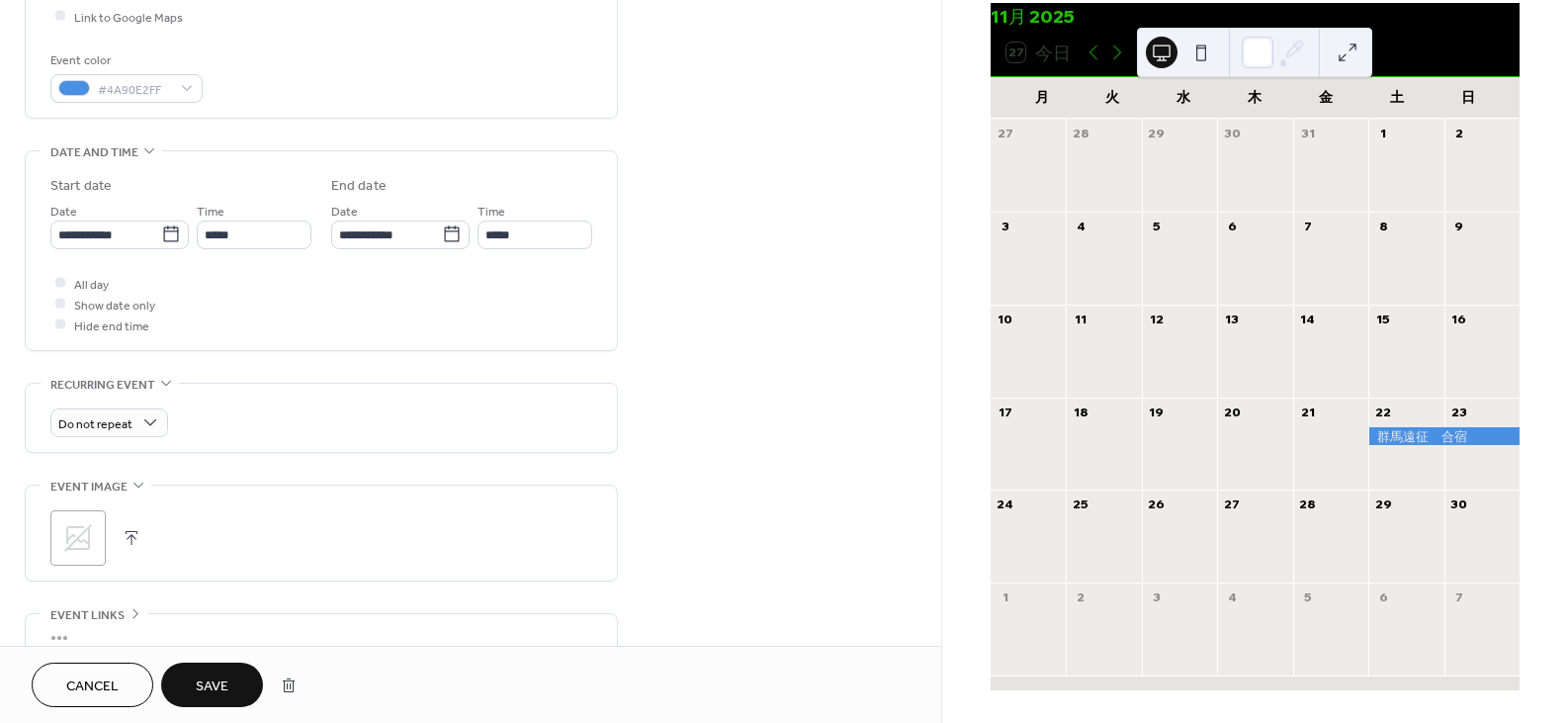 click on "**********" at bounding box center [471, 219] 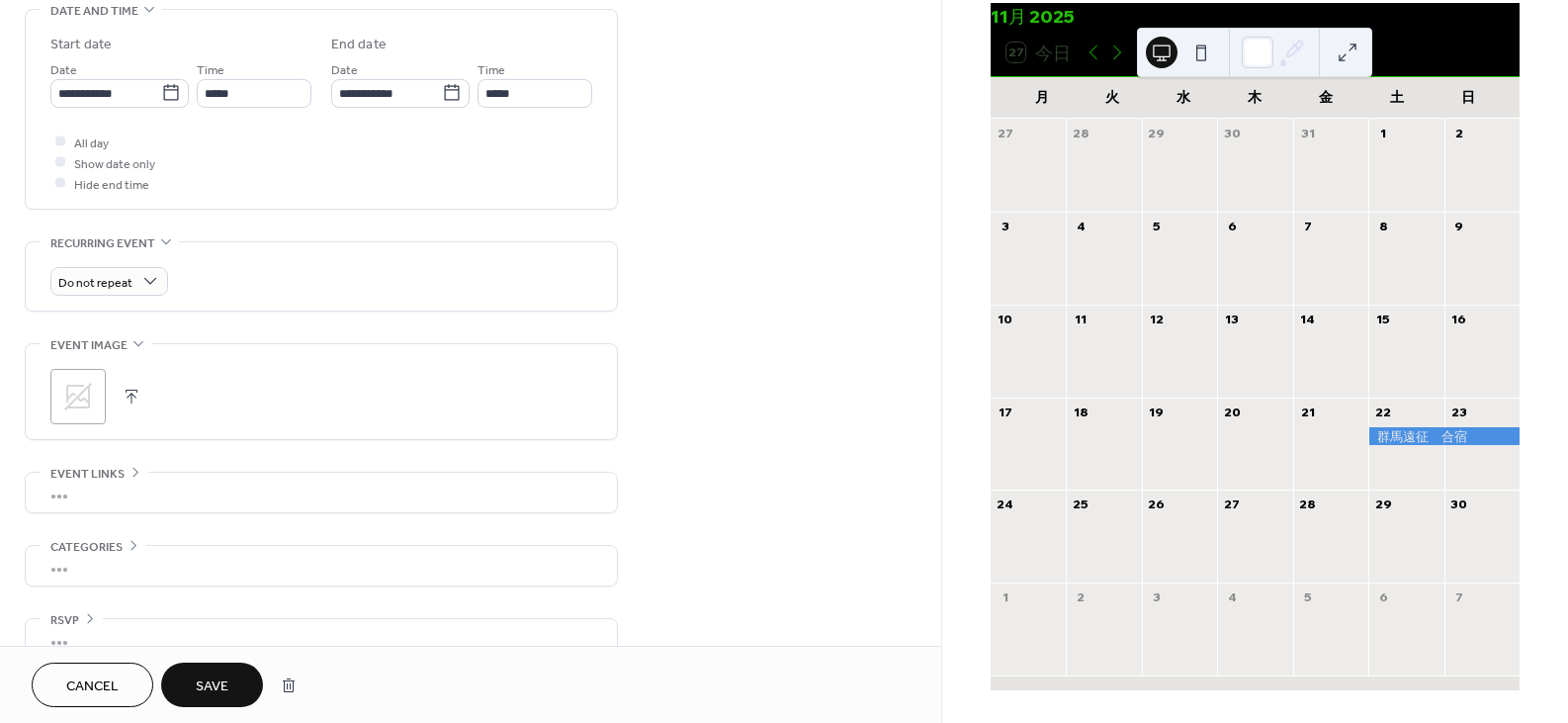 scroll, scrollTop: 667, scrollLeft: 0, axis: vertical 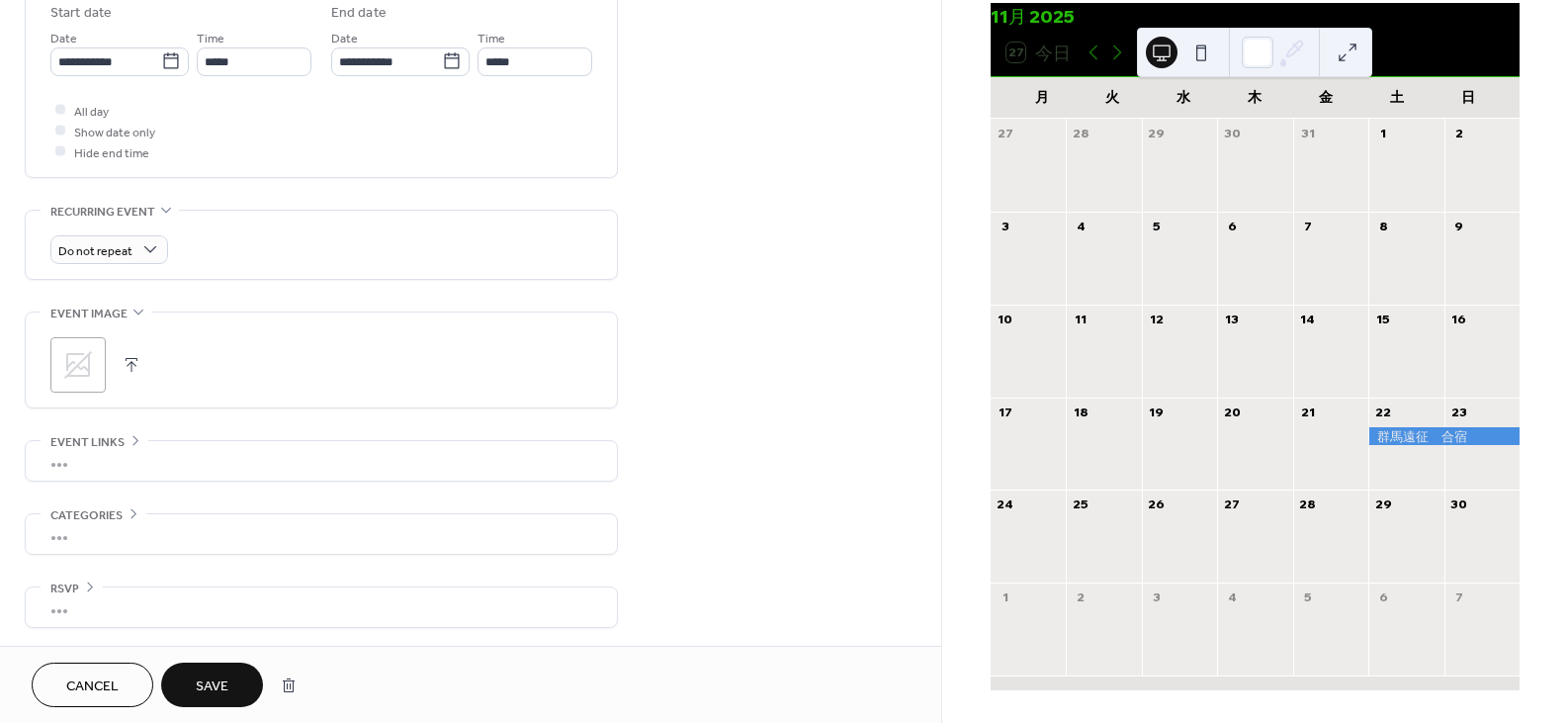 click on "Save" at bounding box center (212, 686) 